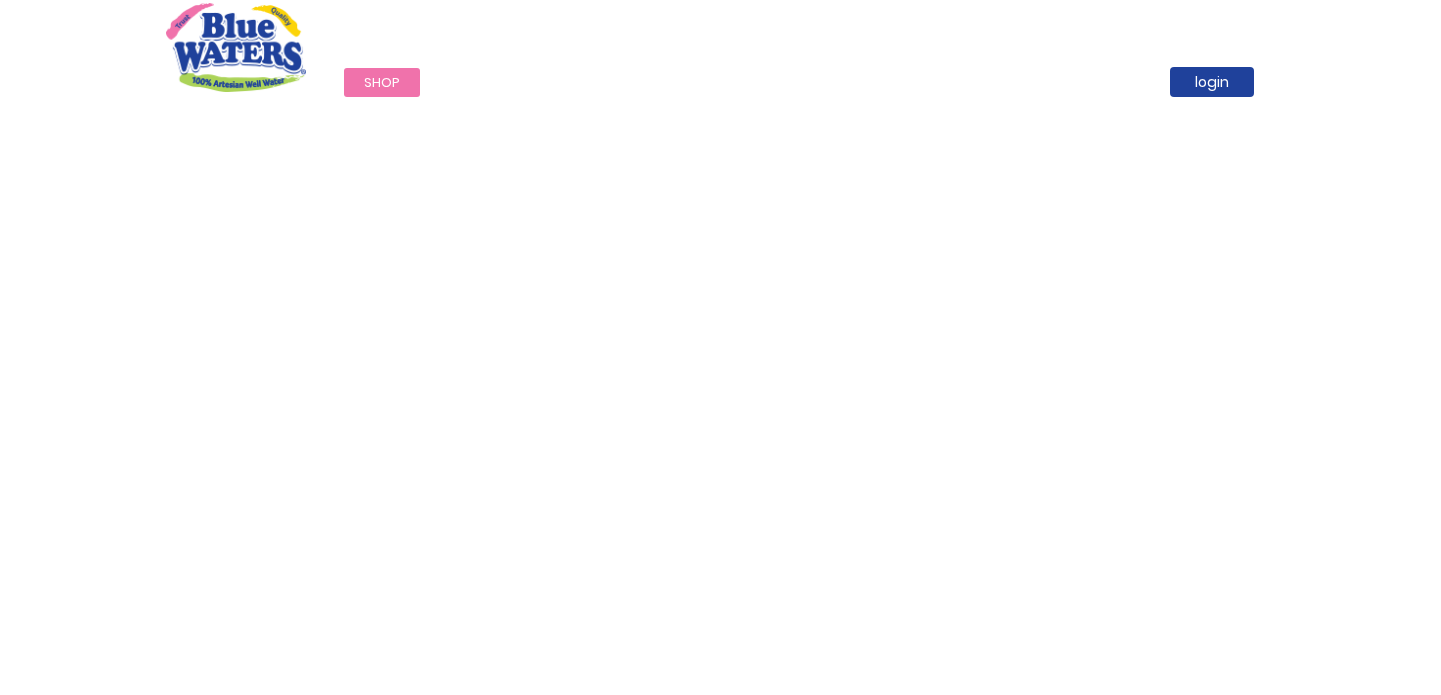 scroll, scrollTop: 0, scrollLeft: 0, axis: both 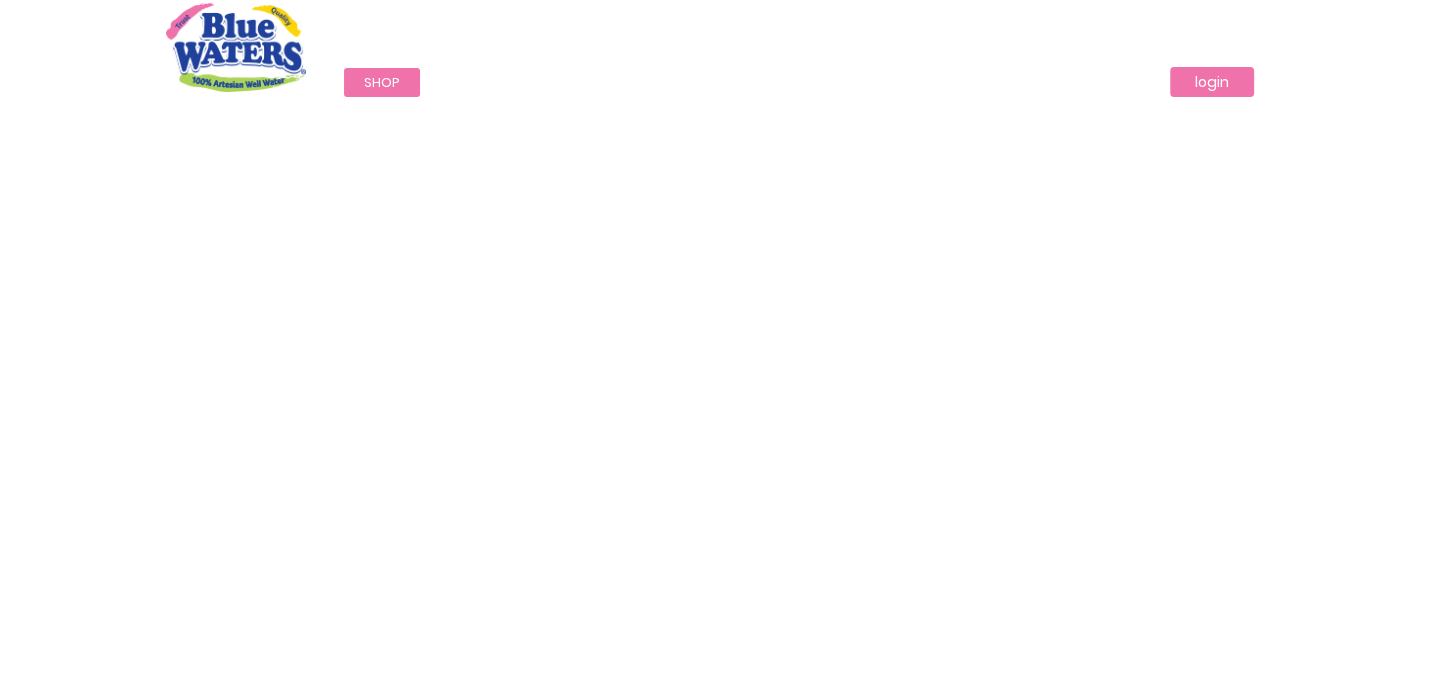 click on "login" at bounding box center (1212, 82) 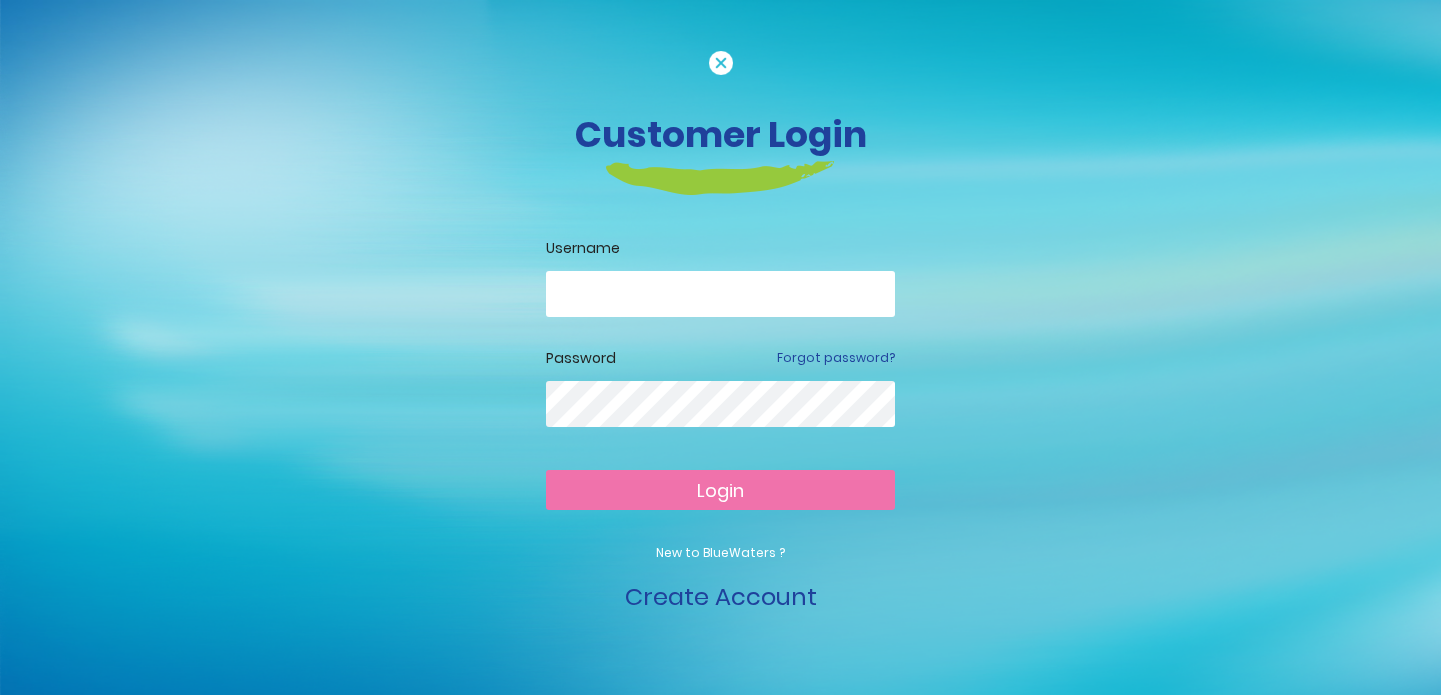 scroll, scrollTop: 0, scrollLeft: 0, axis: both 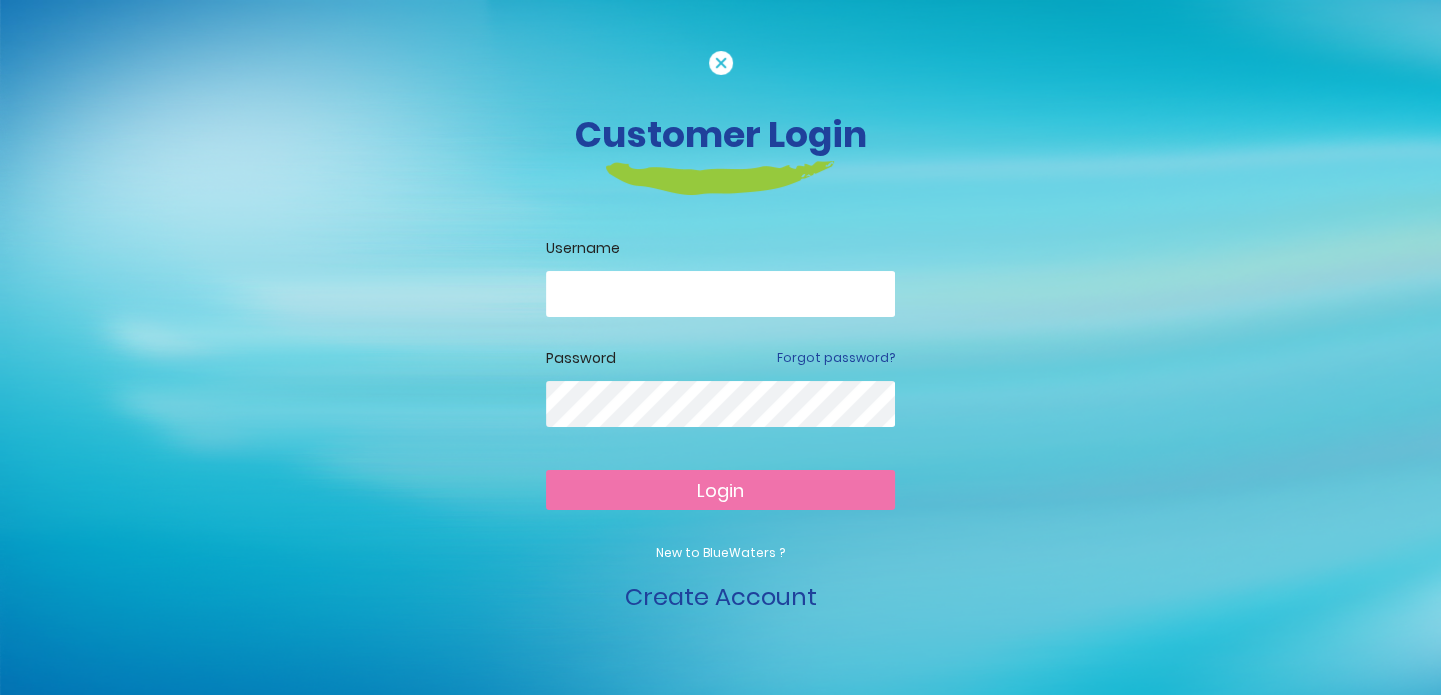 click at bounding box center [720, 294] 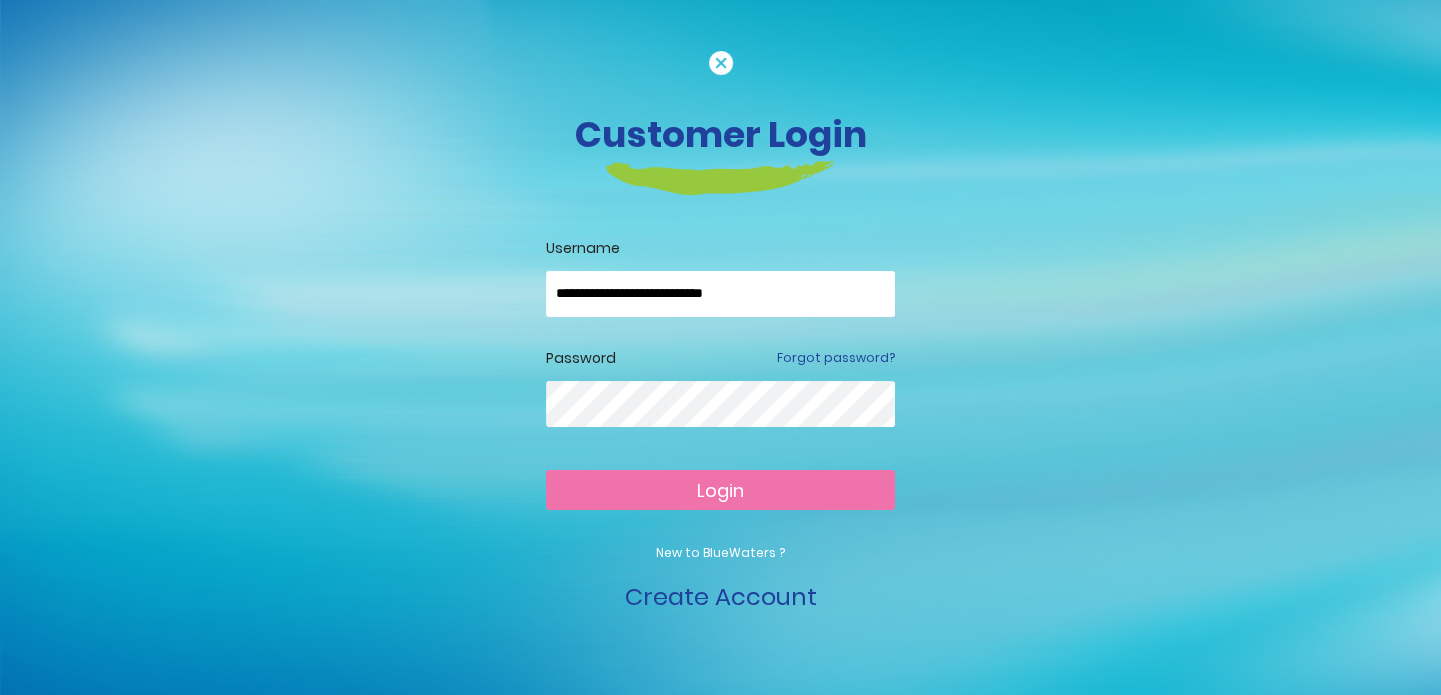 type on "**********" 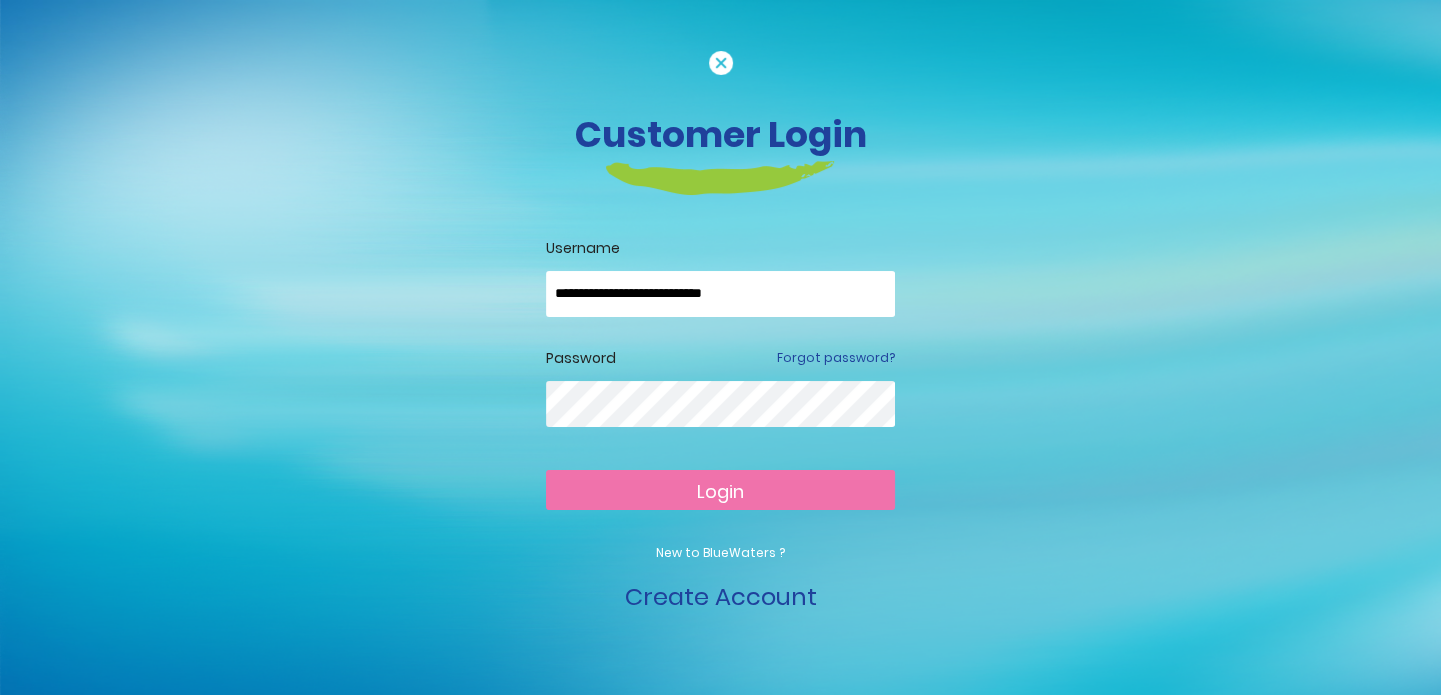 click on "Login" at bounding box center (720, 491) 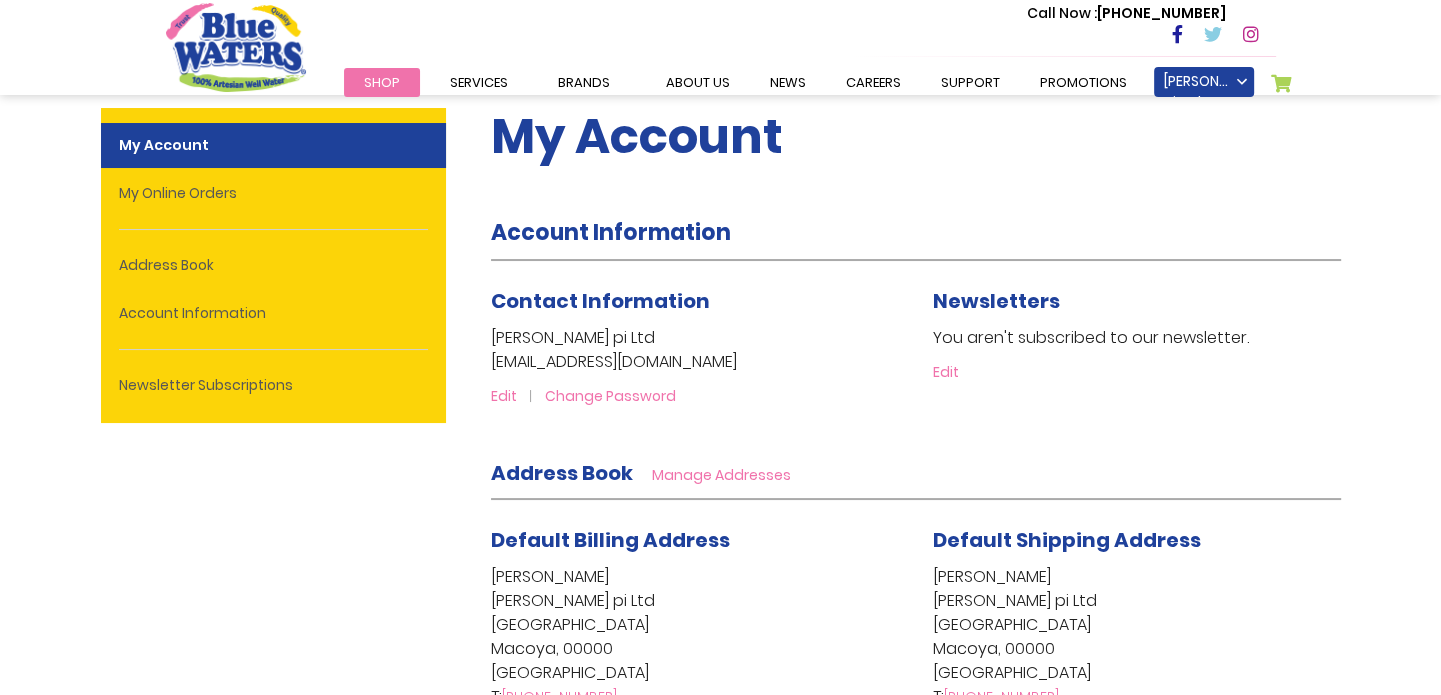 scroll, scrollTop: 29, scrollLeft: 0, axis: vertical 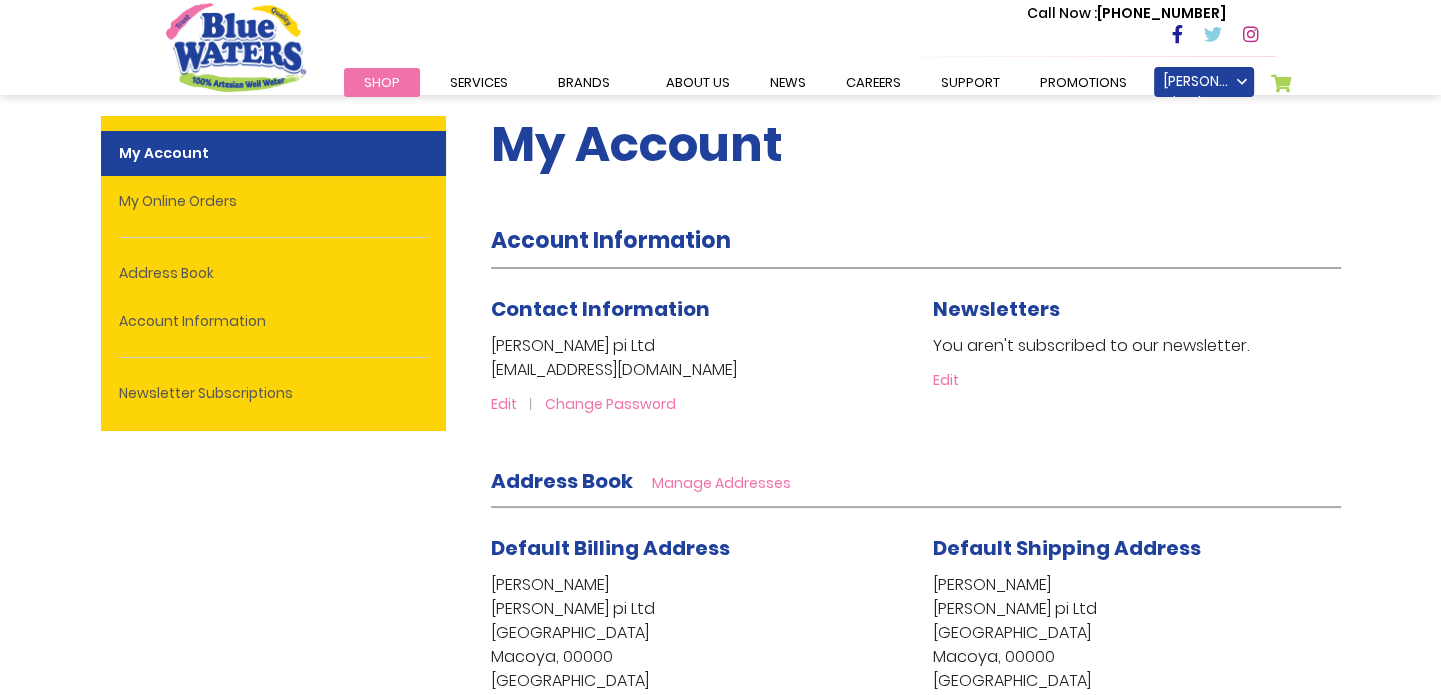 click on "Shop" at bounding box center [382, 82] 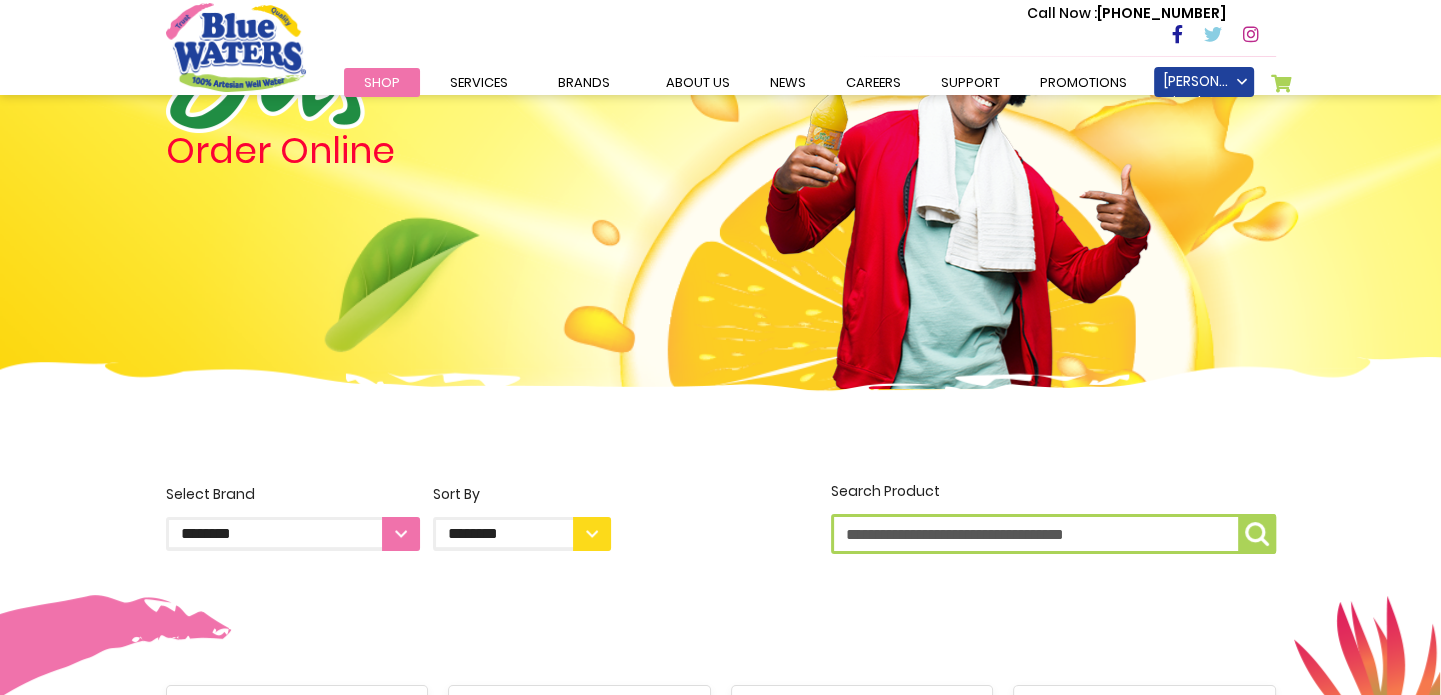 scroll, scrollTop: 300, scrollLeft: 0, axis: vertical 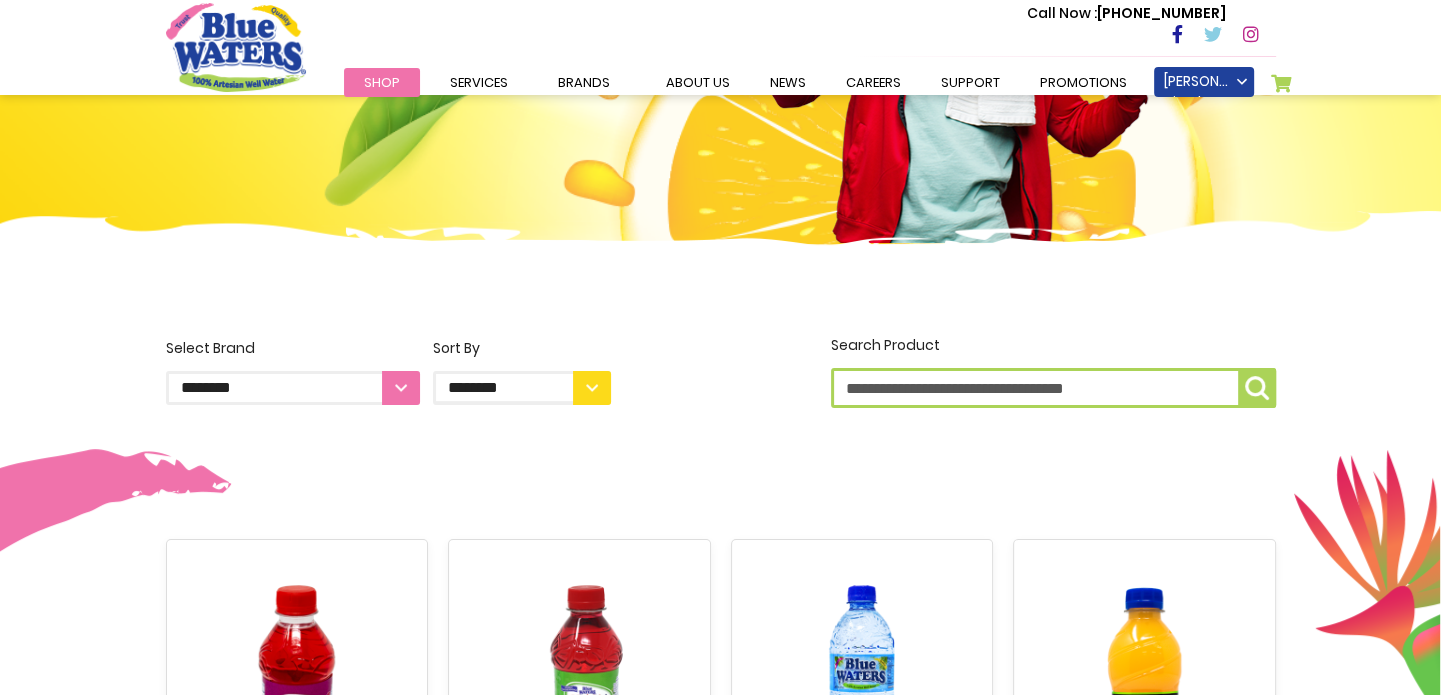 click on "**********" at bounding box center [293, 388] 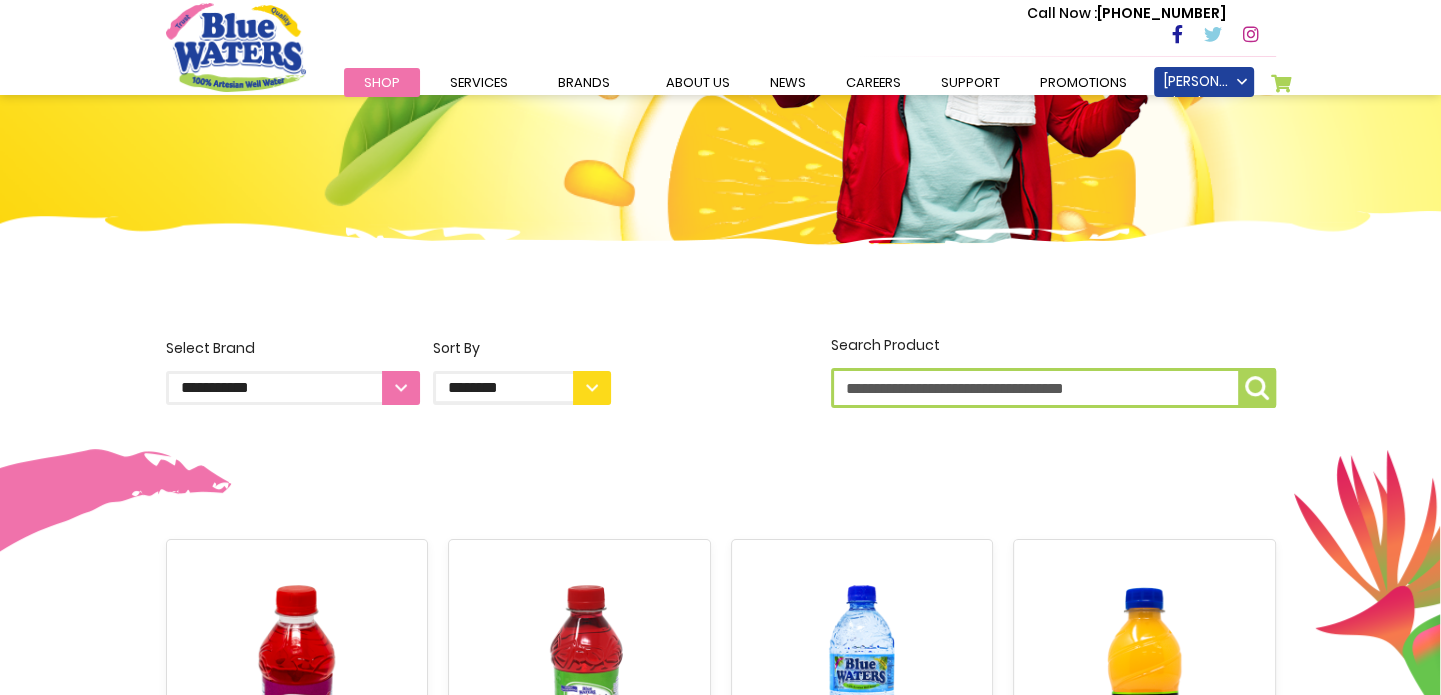 click on "**********" at bounding box center [293, 388] 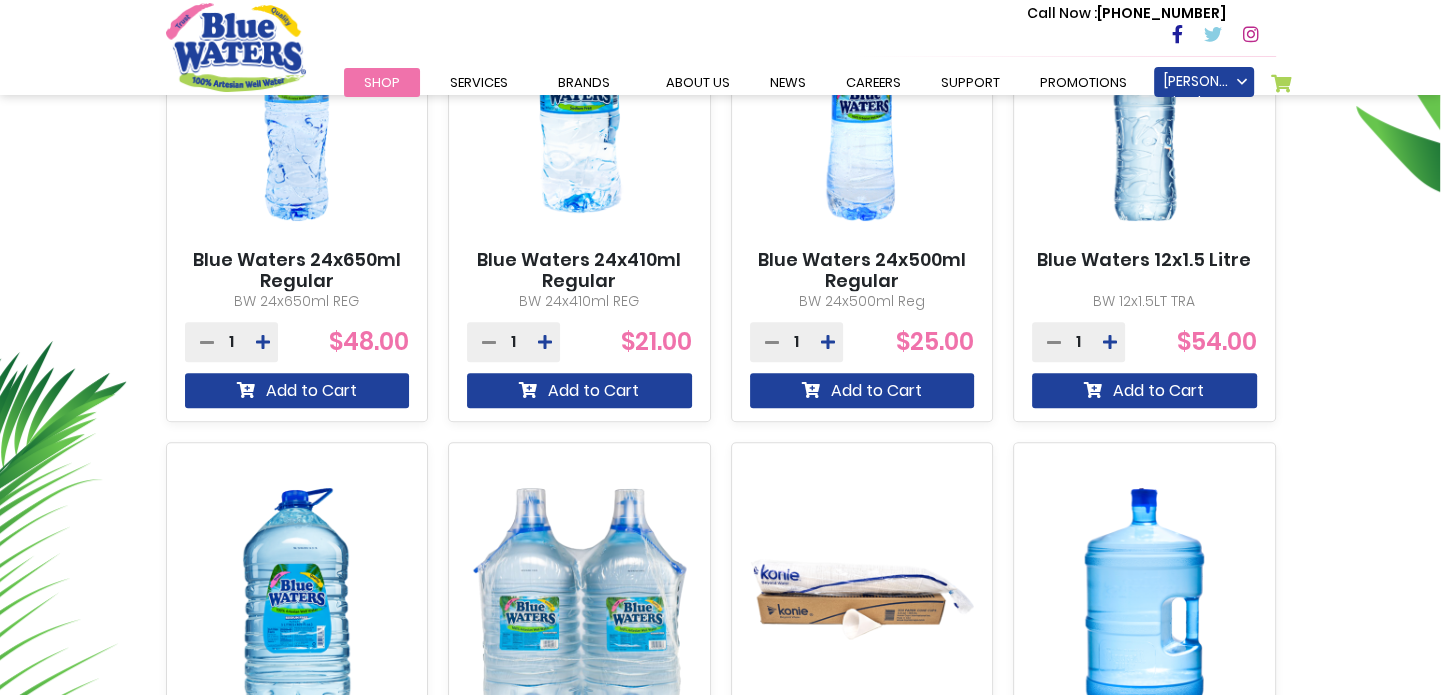 scroll, scrollTop: 1000, scrollLeft: 0, axis: vertical 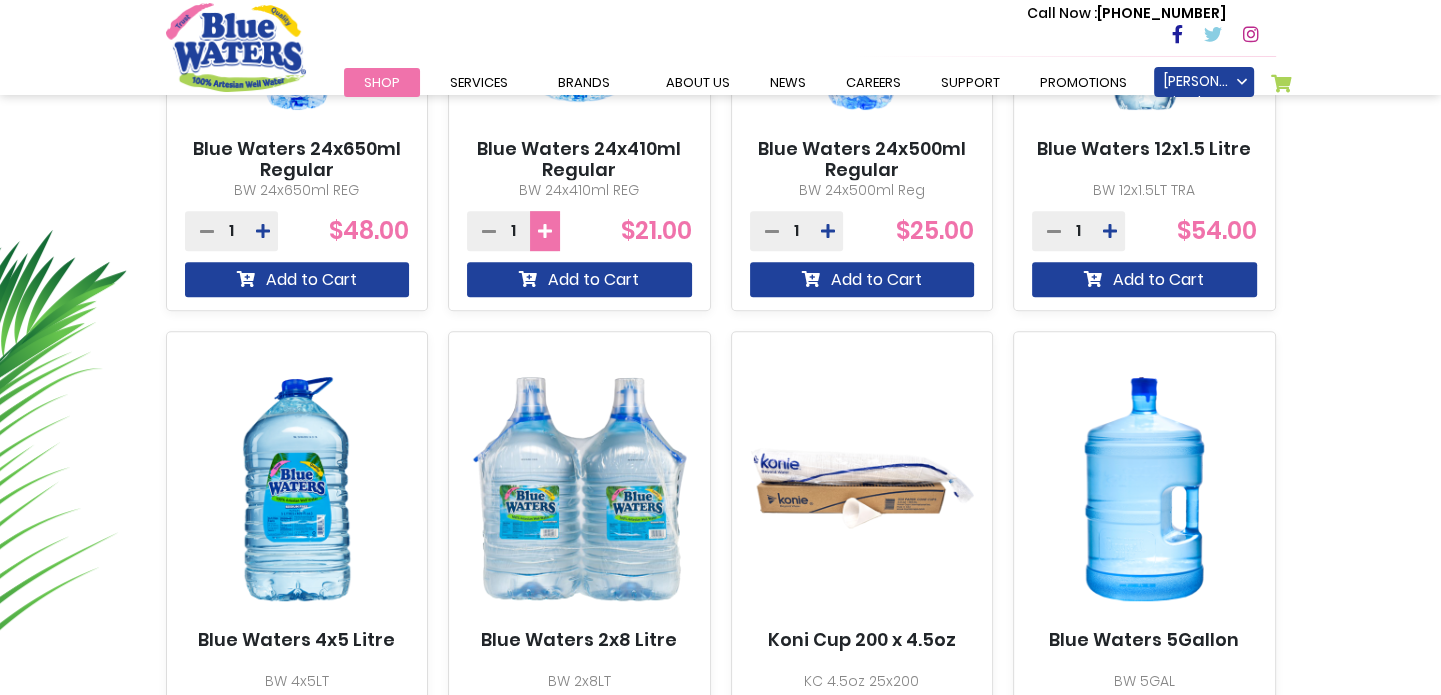click at bounding box center (545, 231) 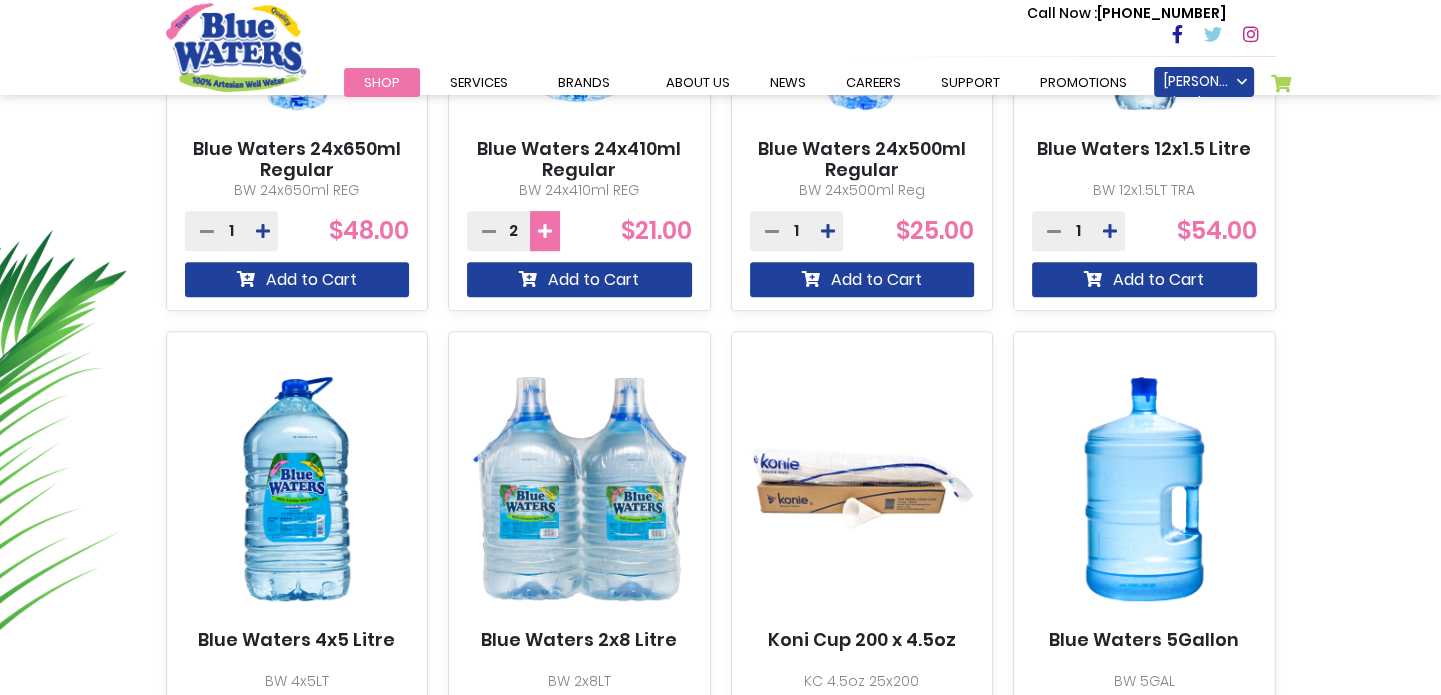 click at bounding box center (545, 231) 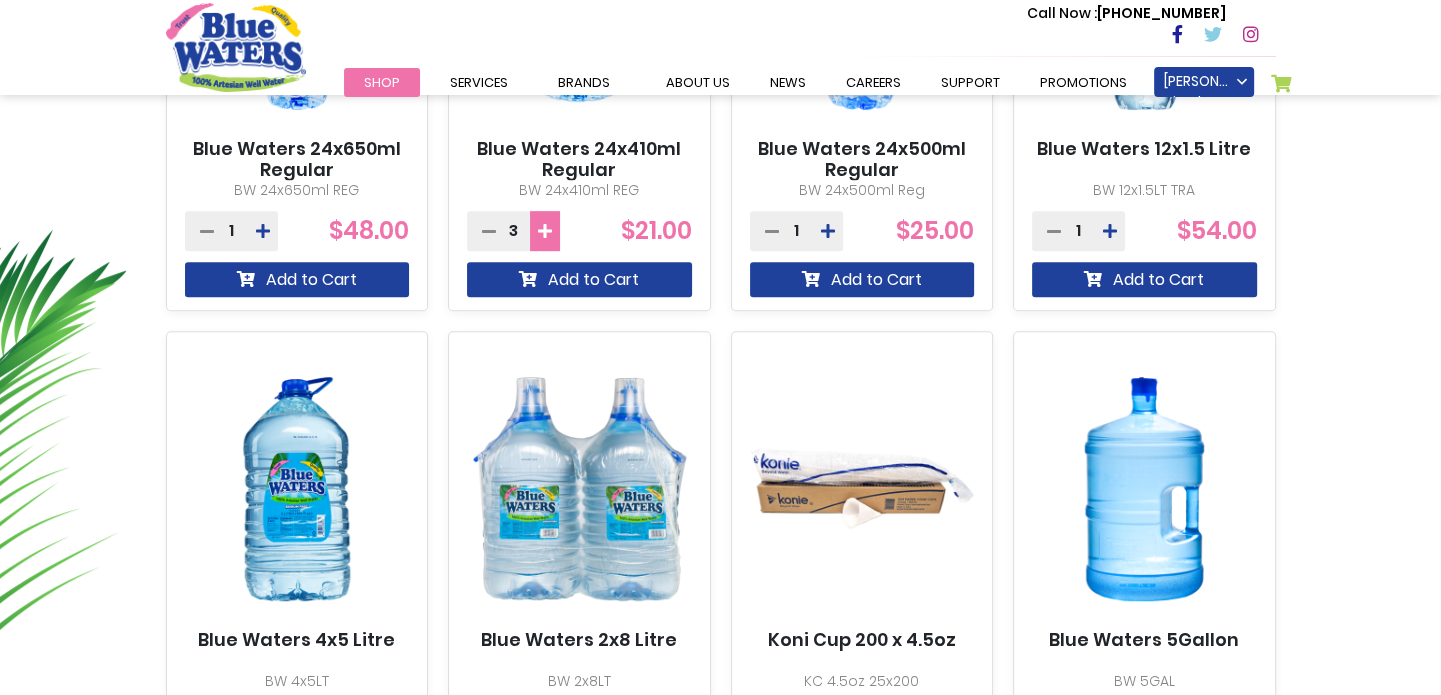click at bounding box center [545, 231] 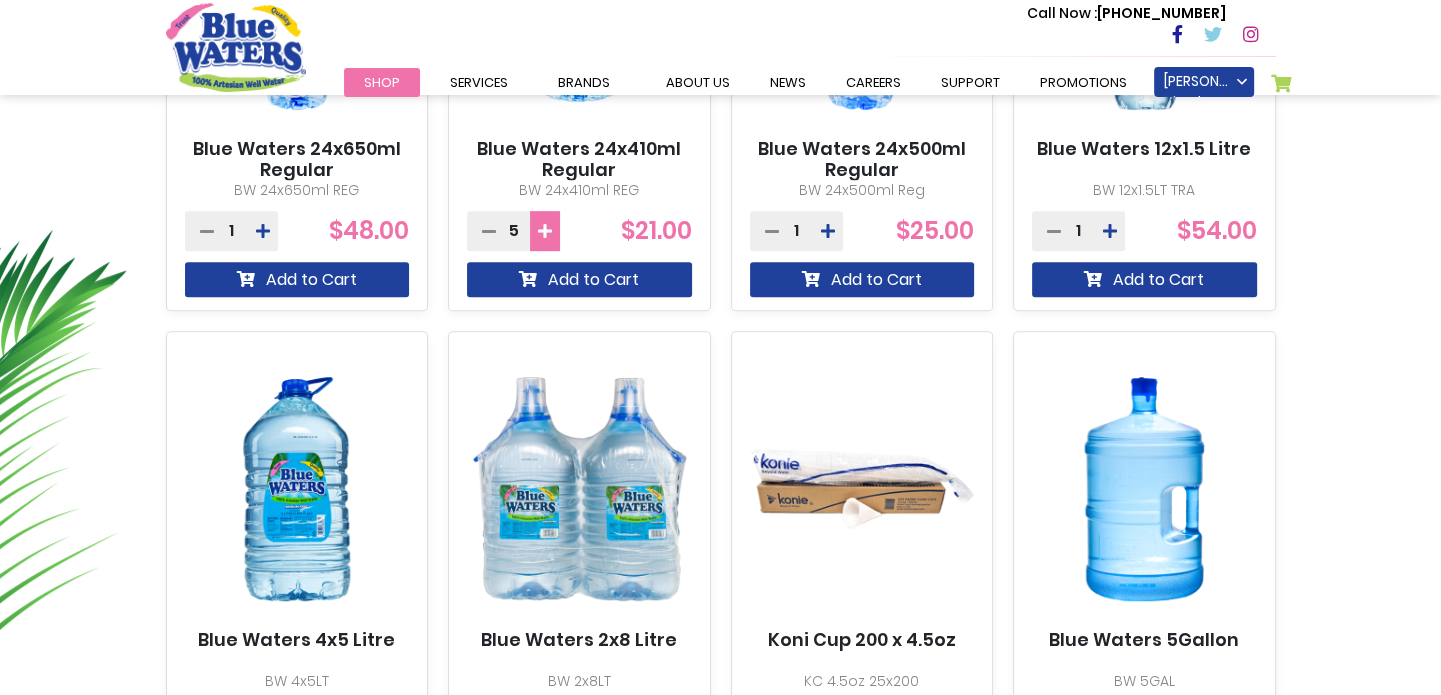 click at bounding box center (545, 231) 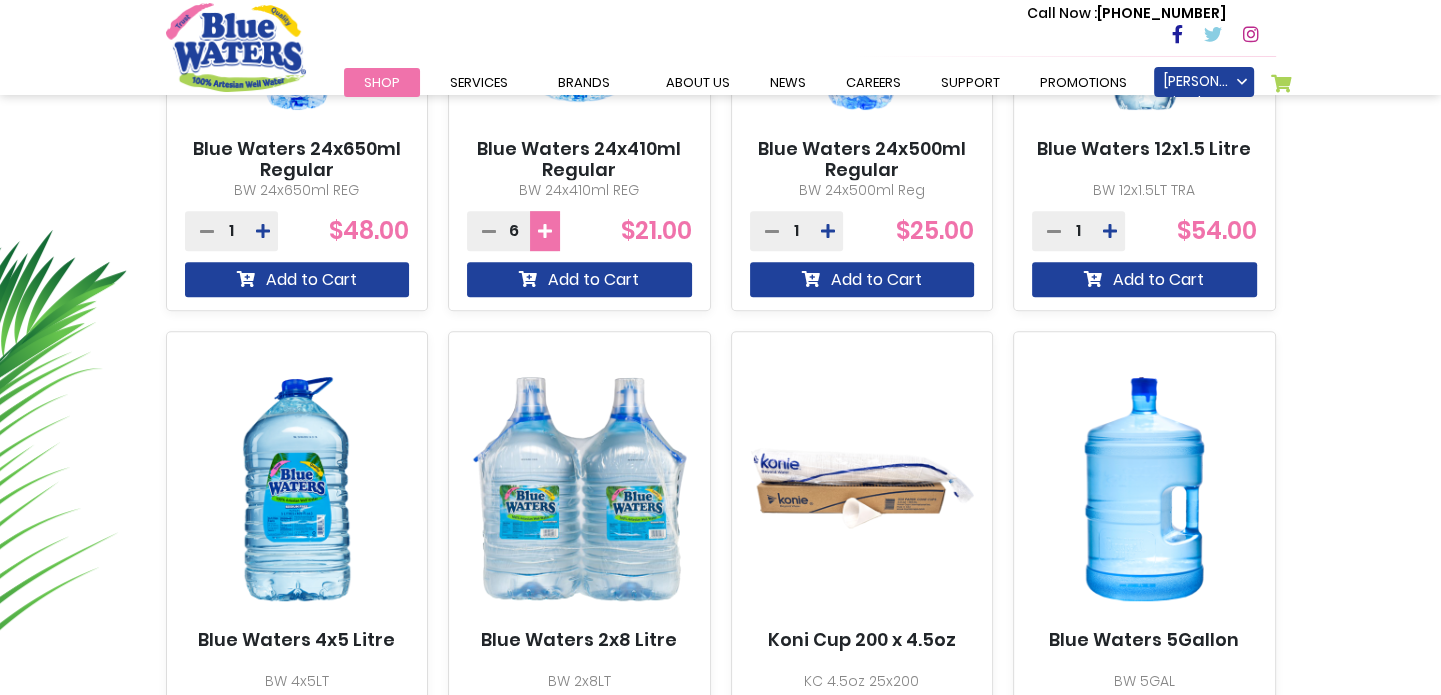 click at bounding box center [545, 231] 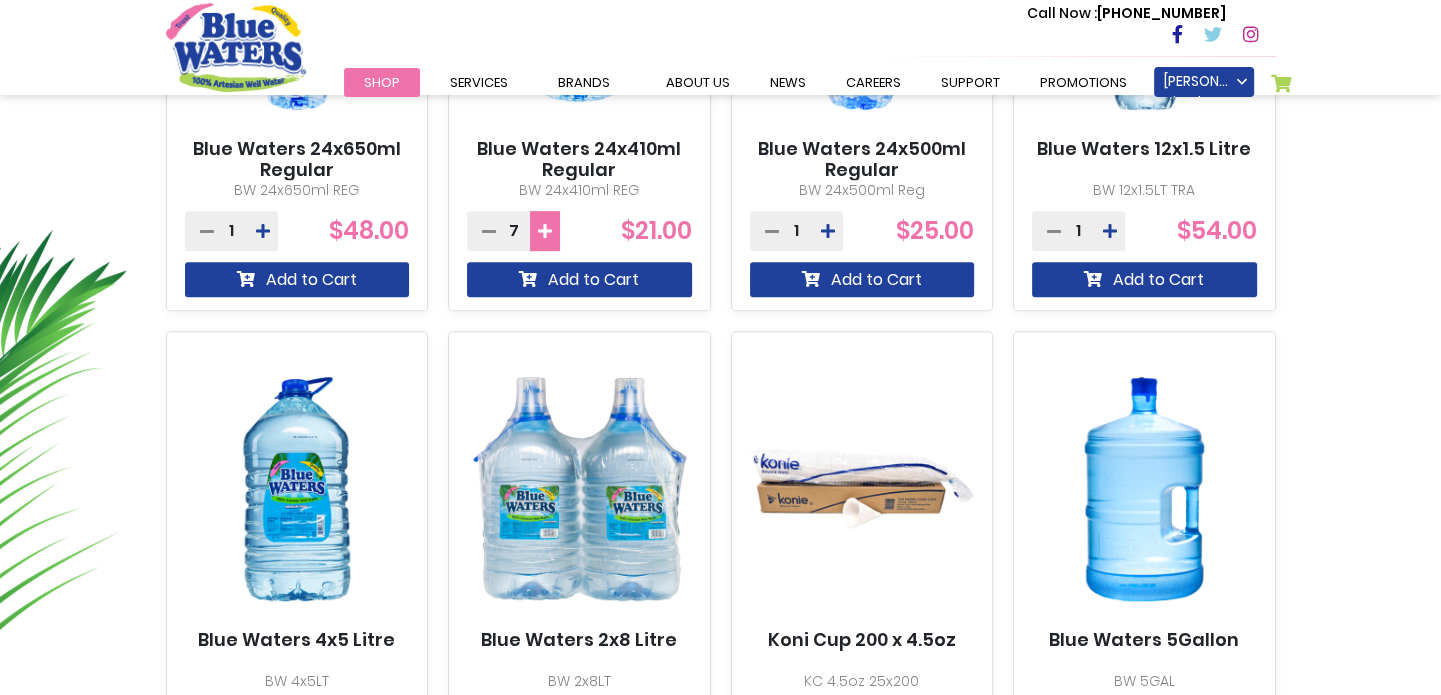 click at bounding box center [545, 231] 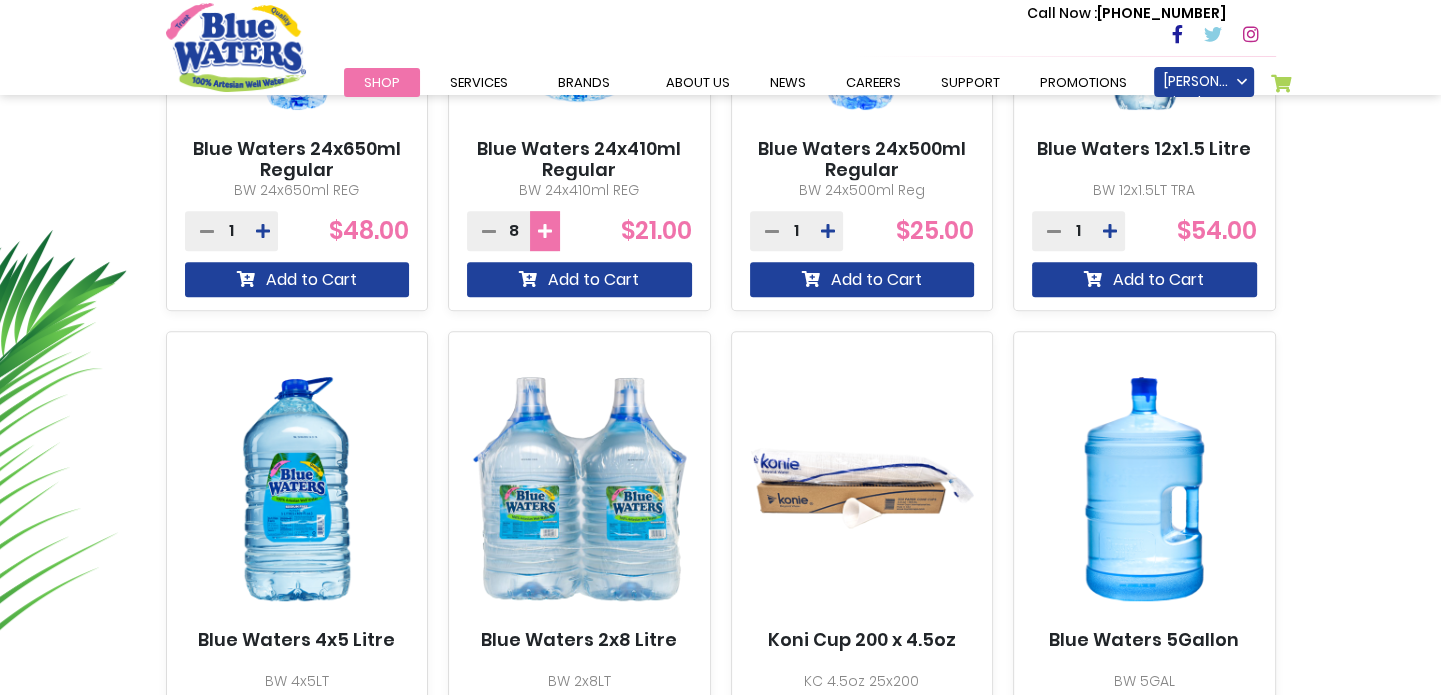 click at bounding box center (545, 231) 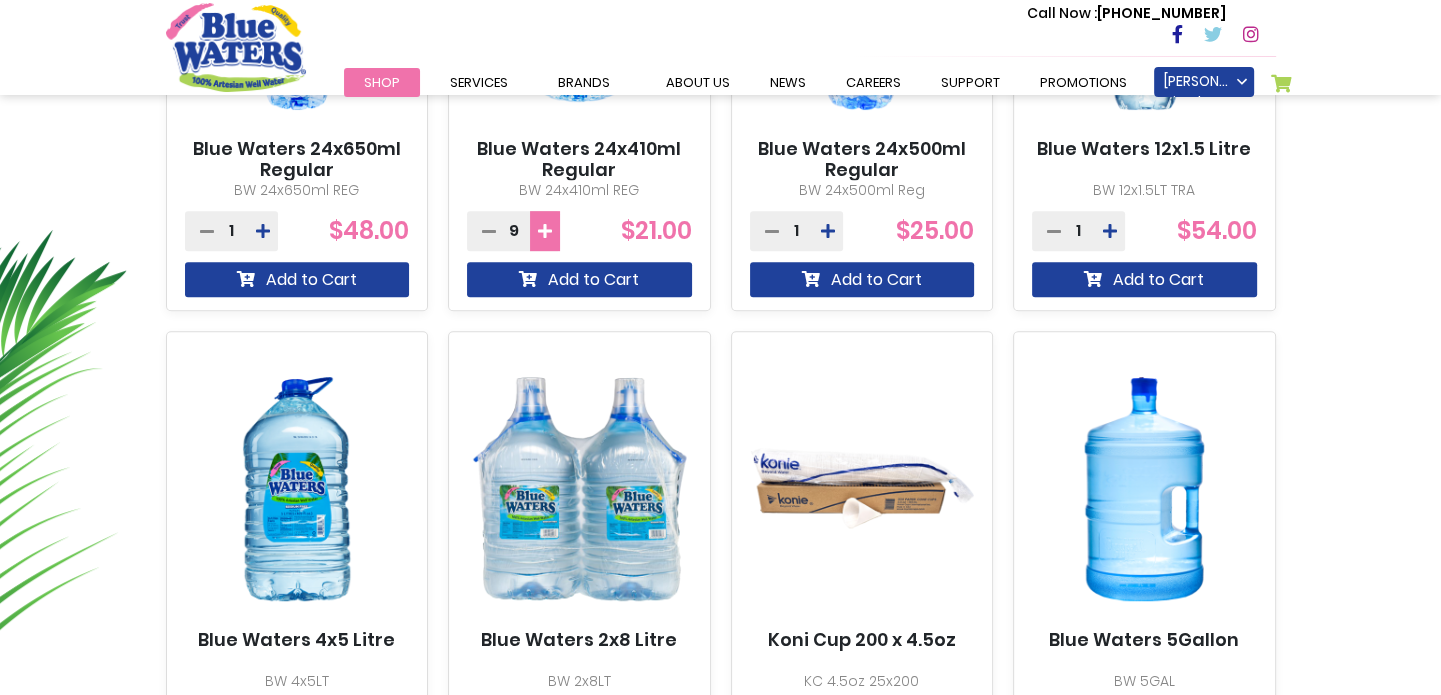 click at bounding box center [545, 231] 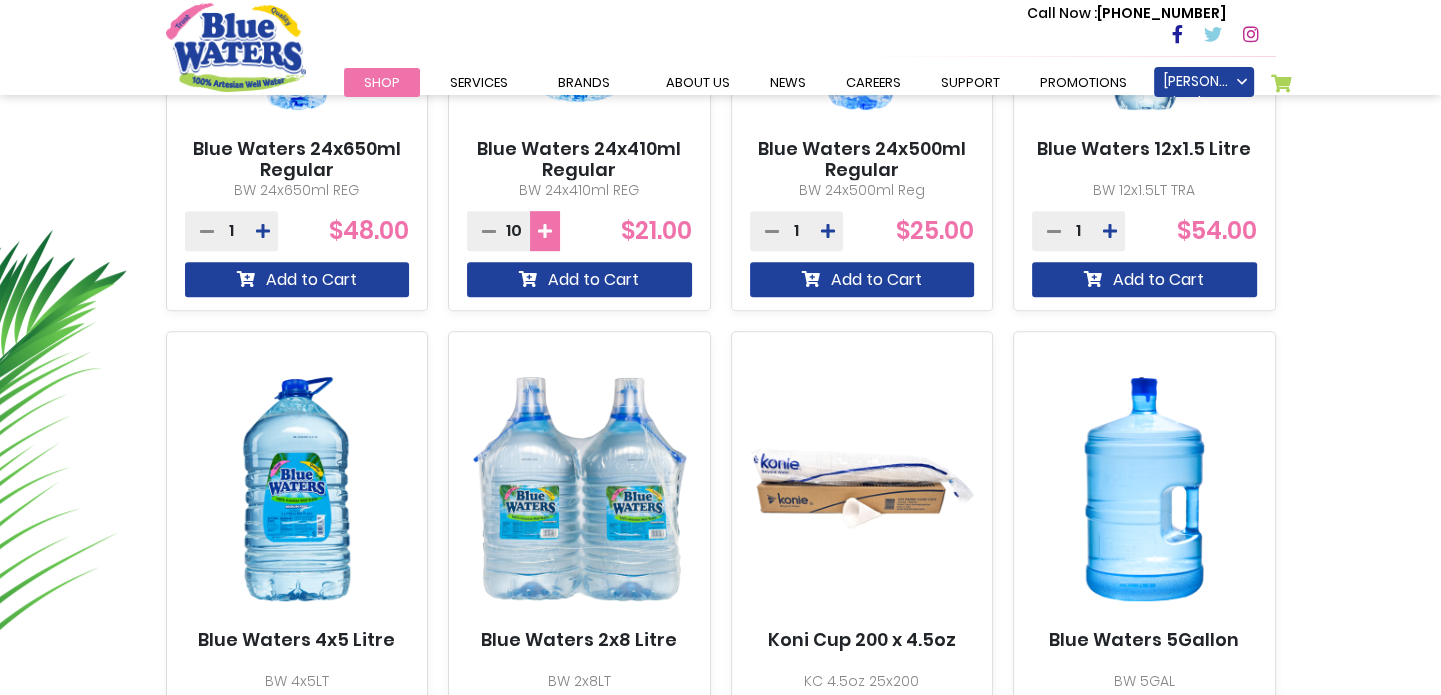 click at bounding box center [545, 231] 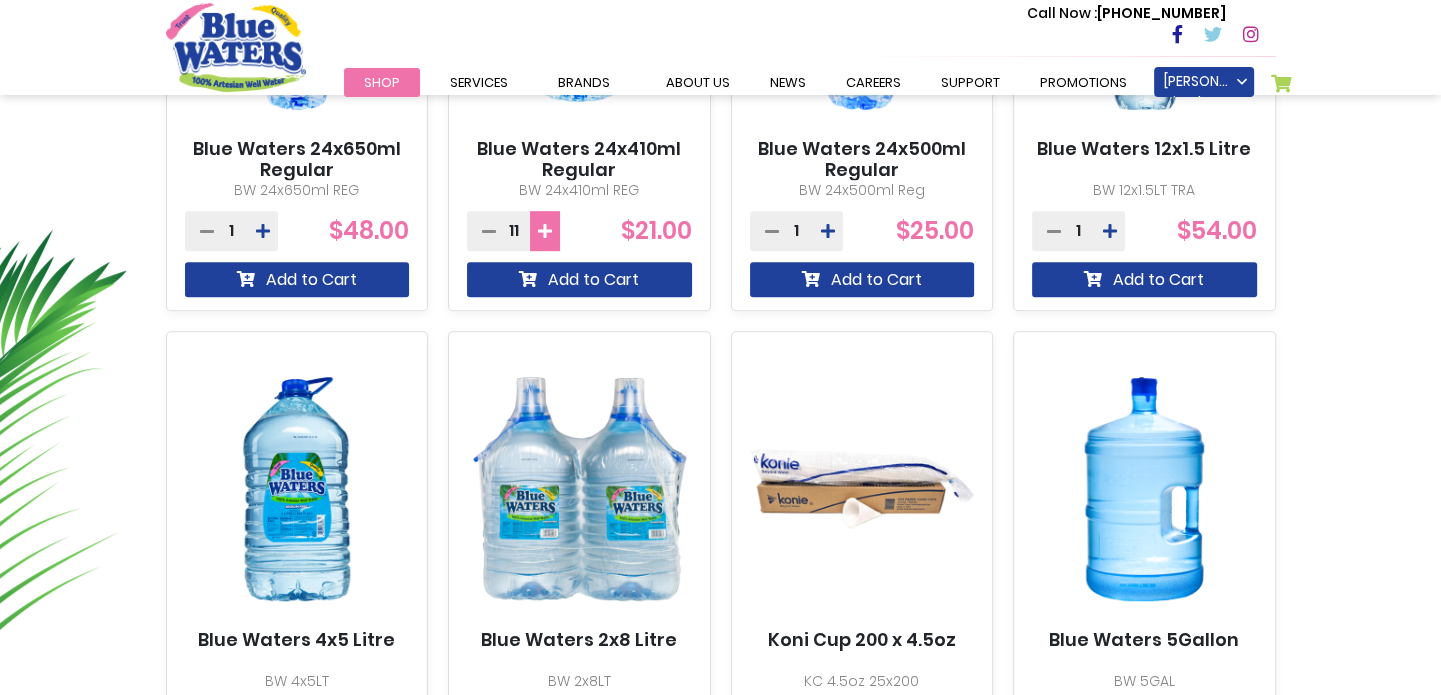 click at bounding box center [545, 231] 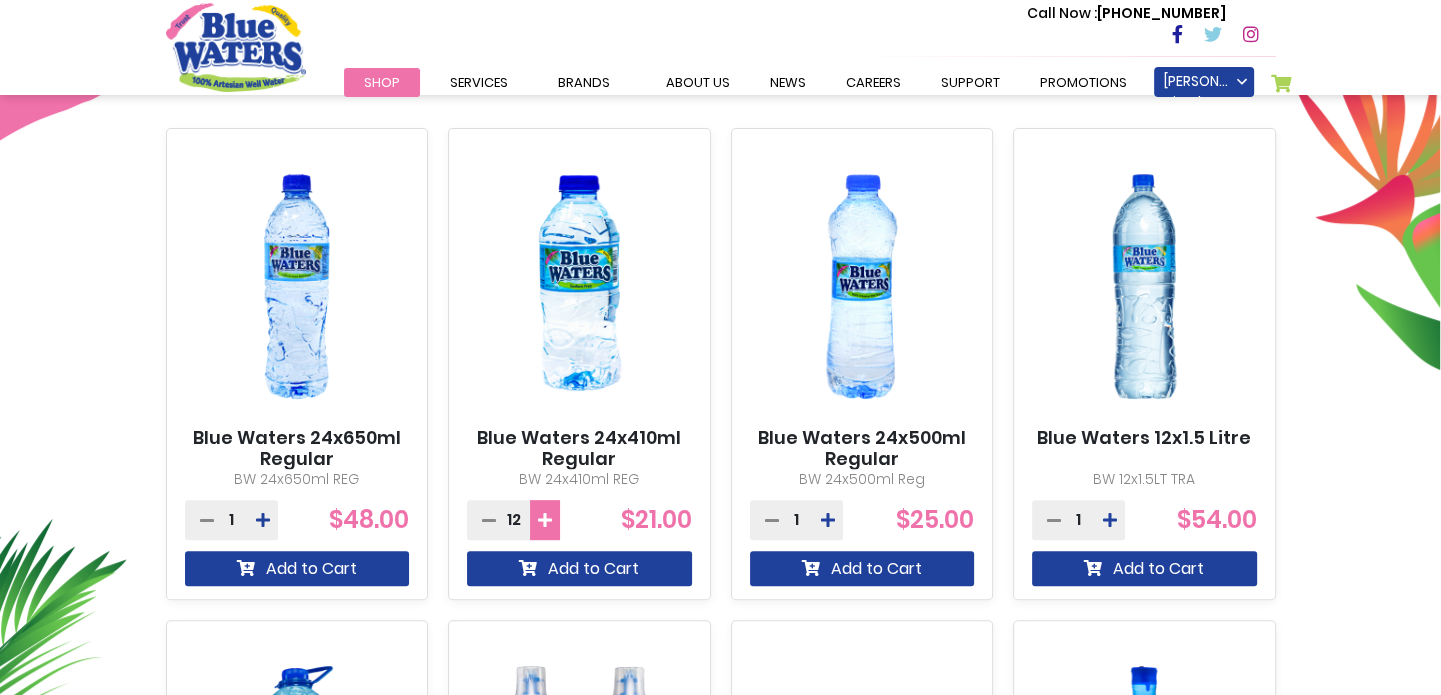 scroll, scrollTop: 700, scrollLeft: 0, axis: vertical 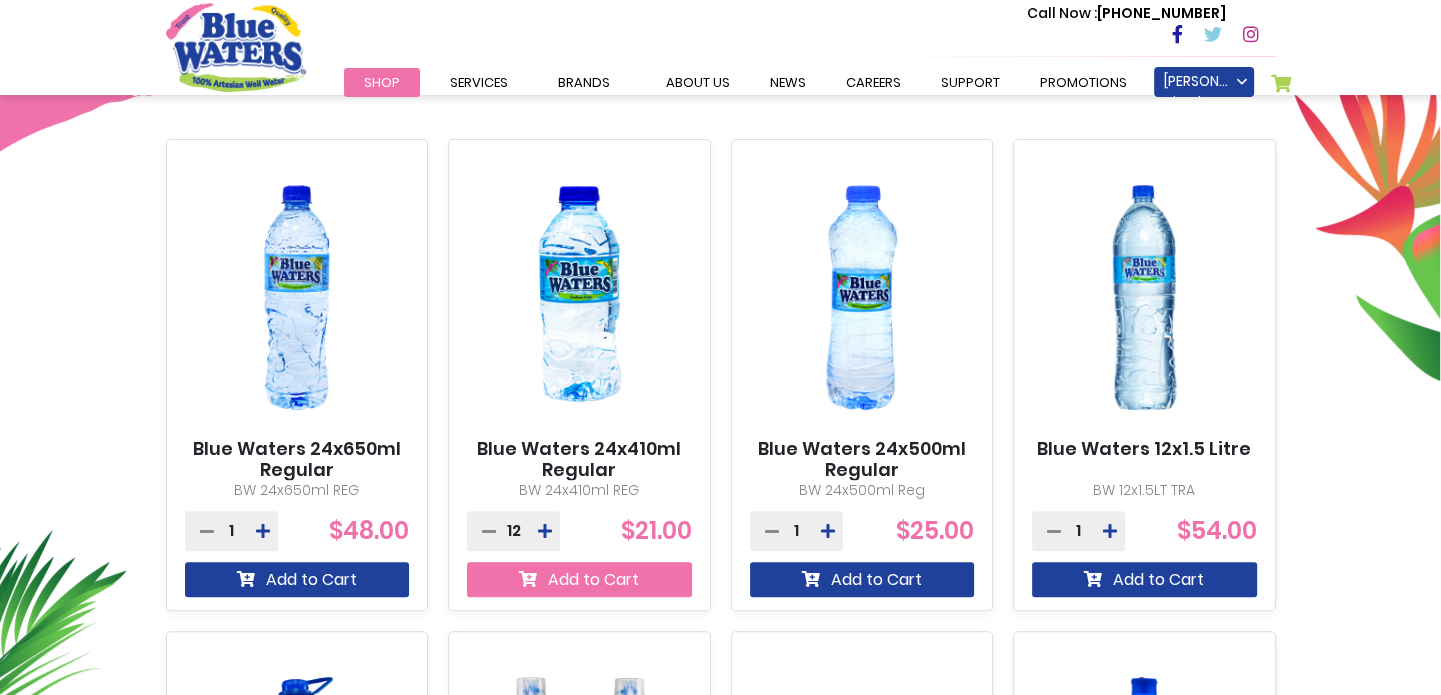 click on "Add to Cart" at bounding box center [579, 579] 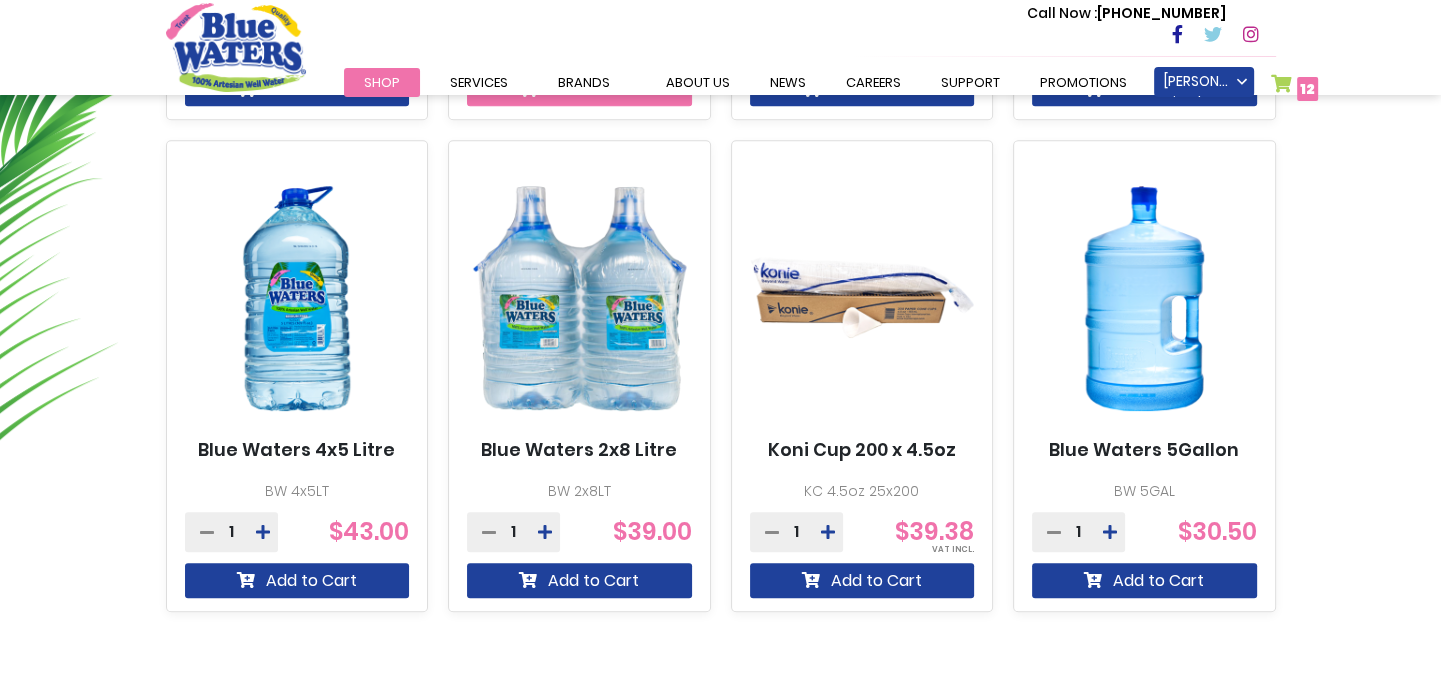scroll, scrollTop: 1453, scrollLeft: 0, axis: vertical 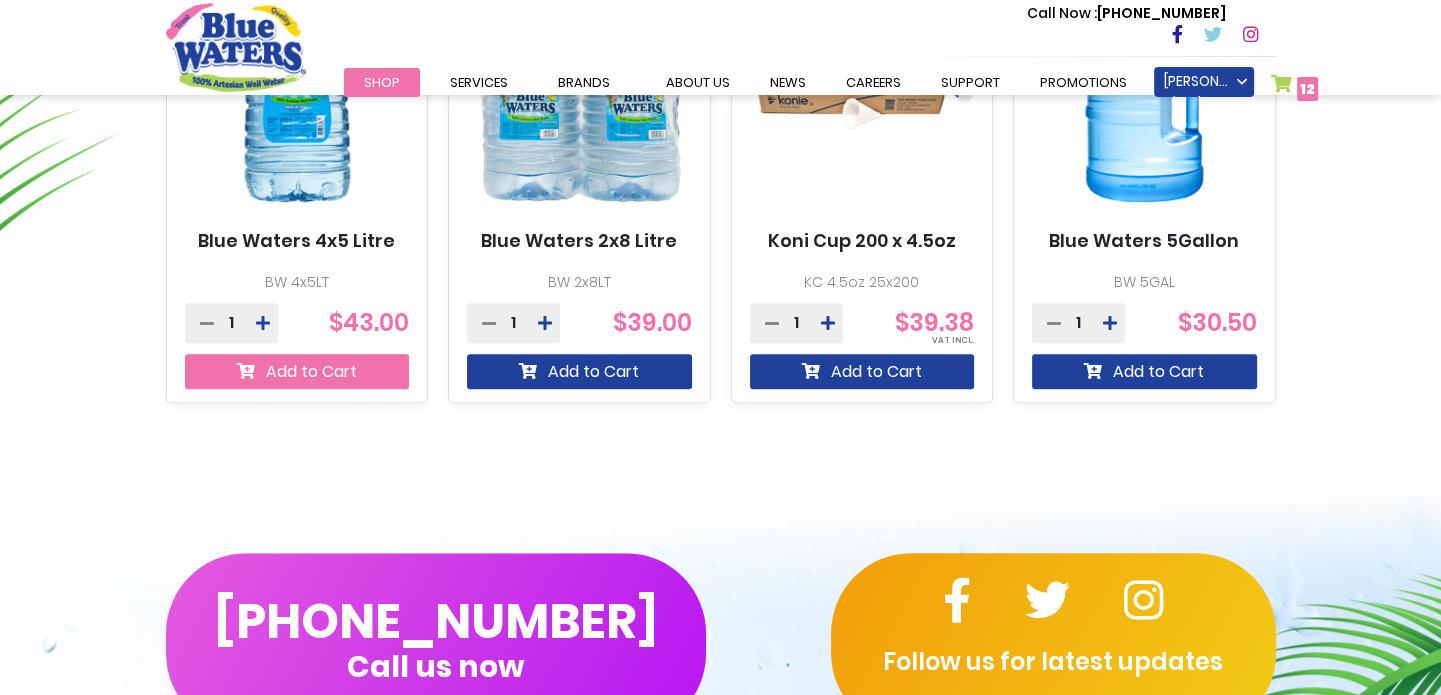 click on "Add to Cart" at bounding box center [297, 371] 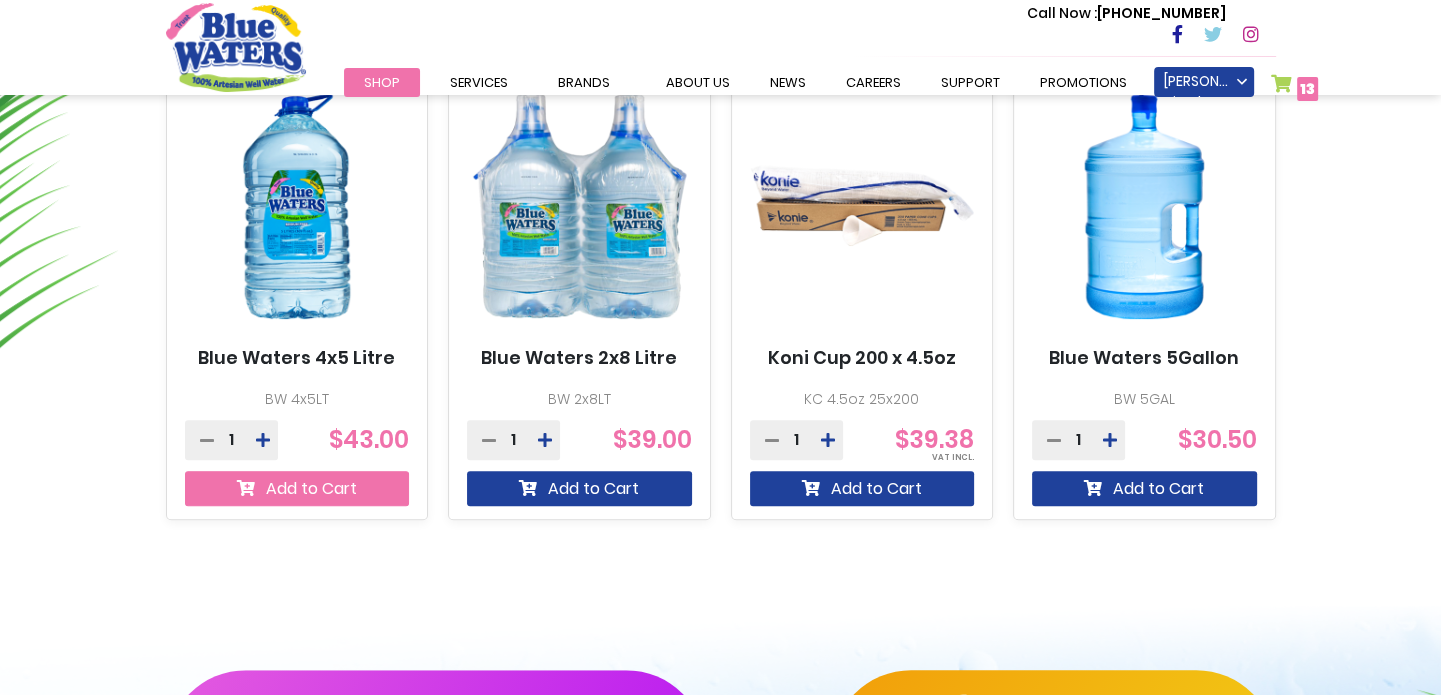 scroll, scrollTop: 1153, scrollLeft: 0, axis: vertical 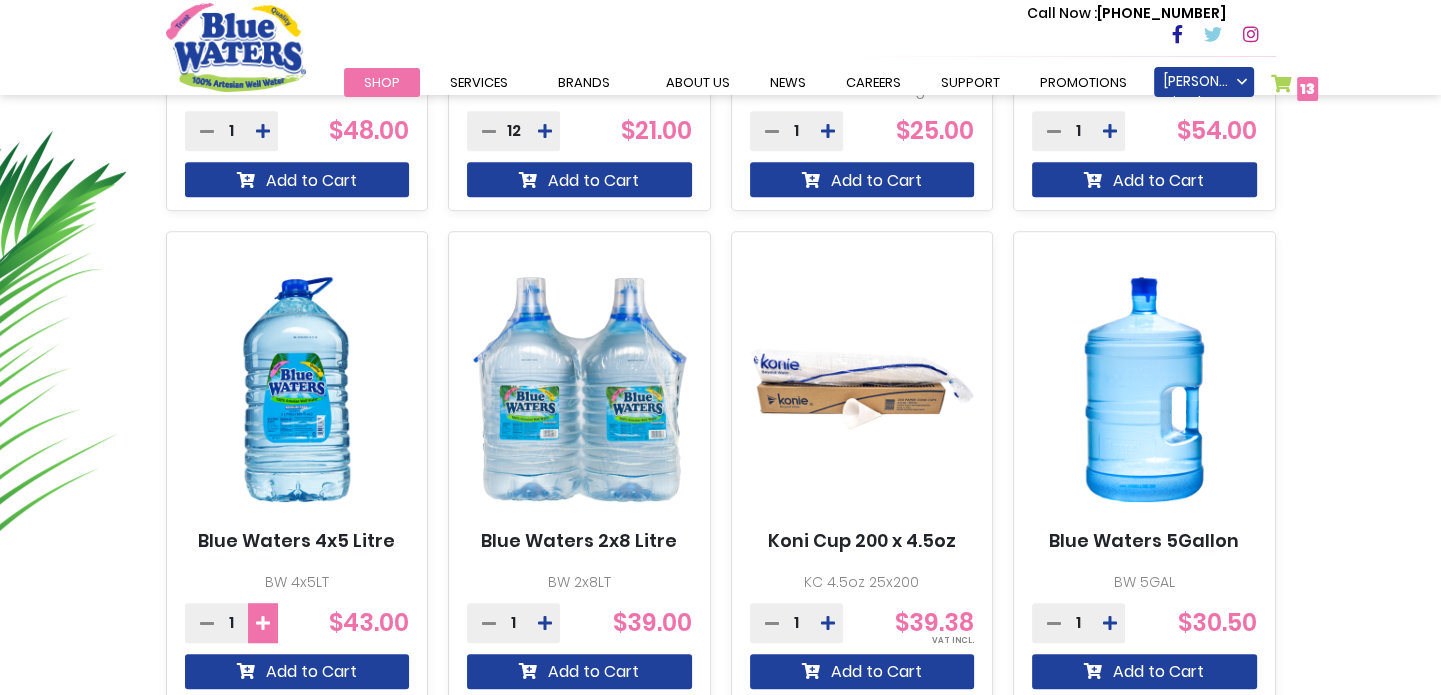 click at bounding box center (263, 623) 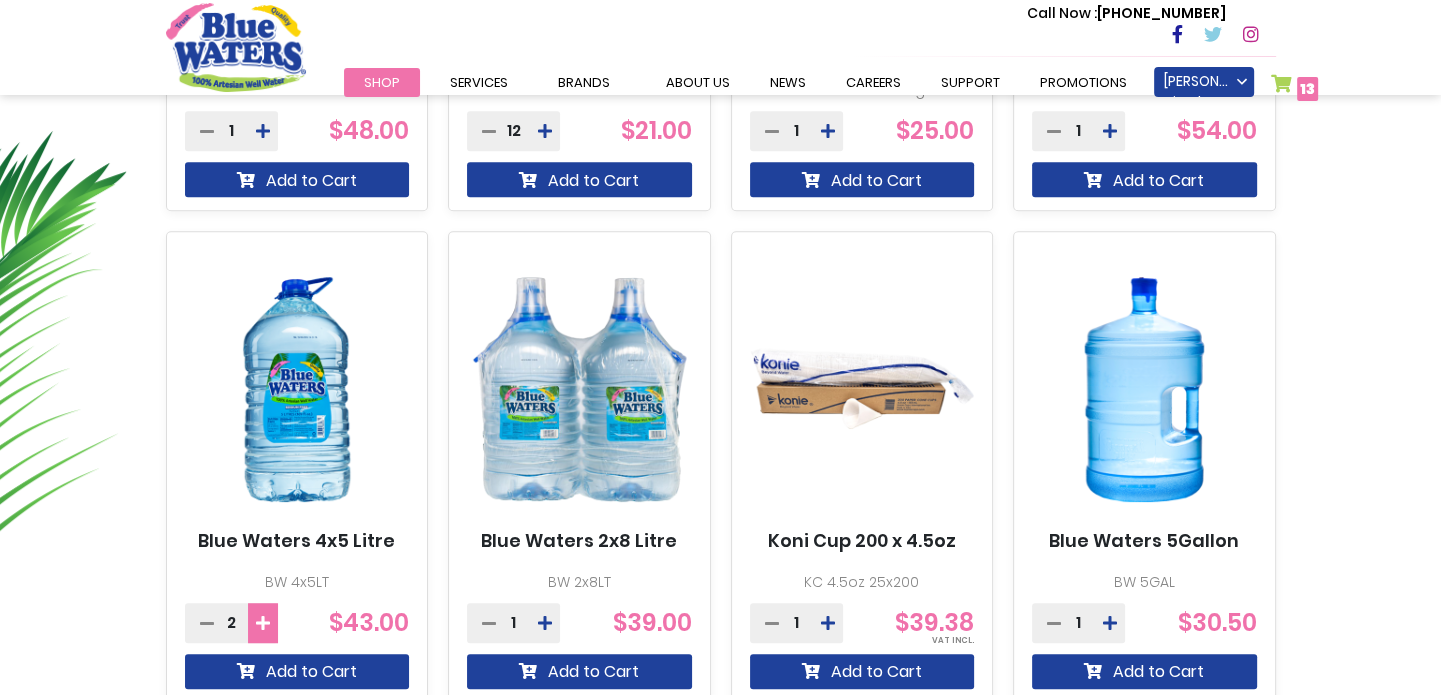 click at bounding box center (263, 623) 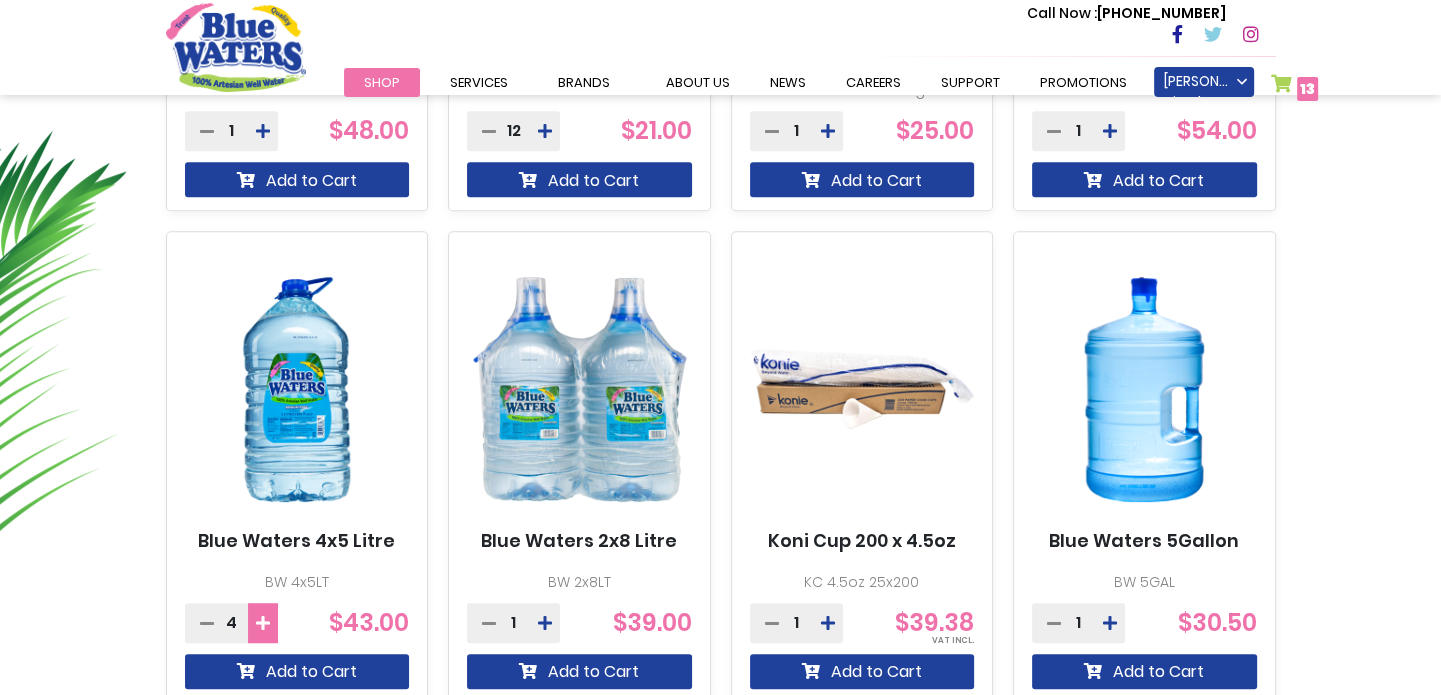 click at bounding box center (263, 623) 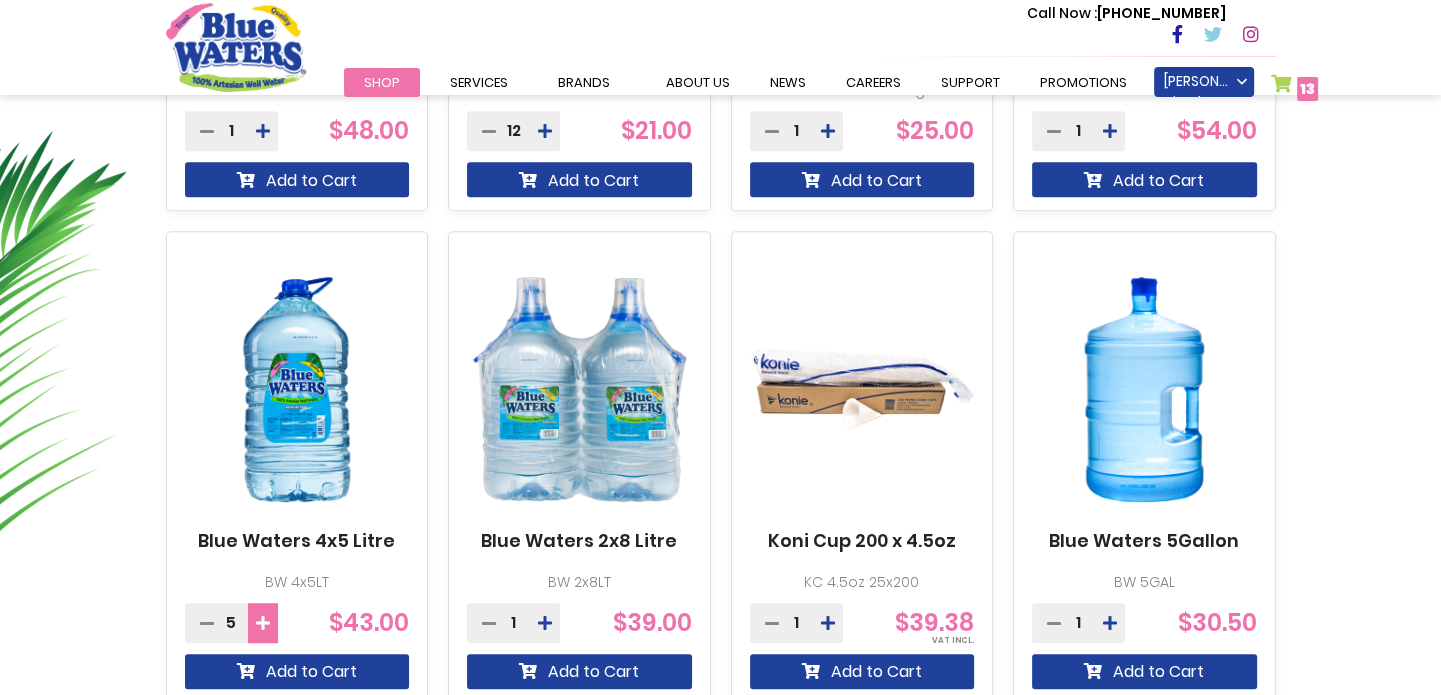 click at bounding box center [263, 623] 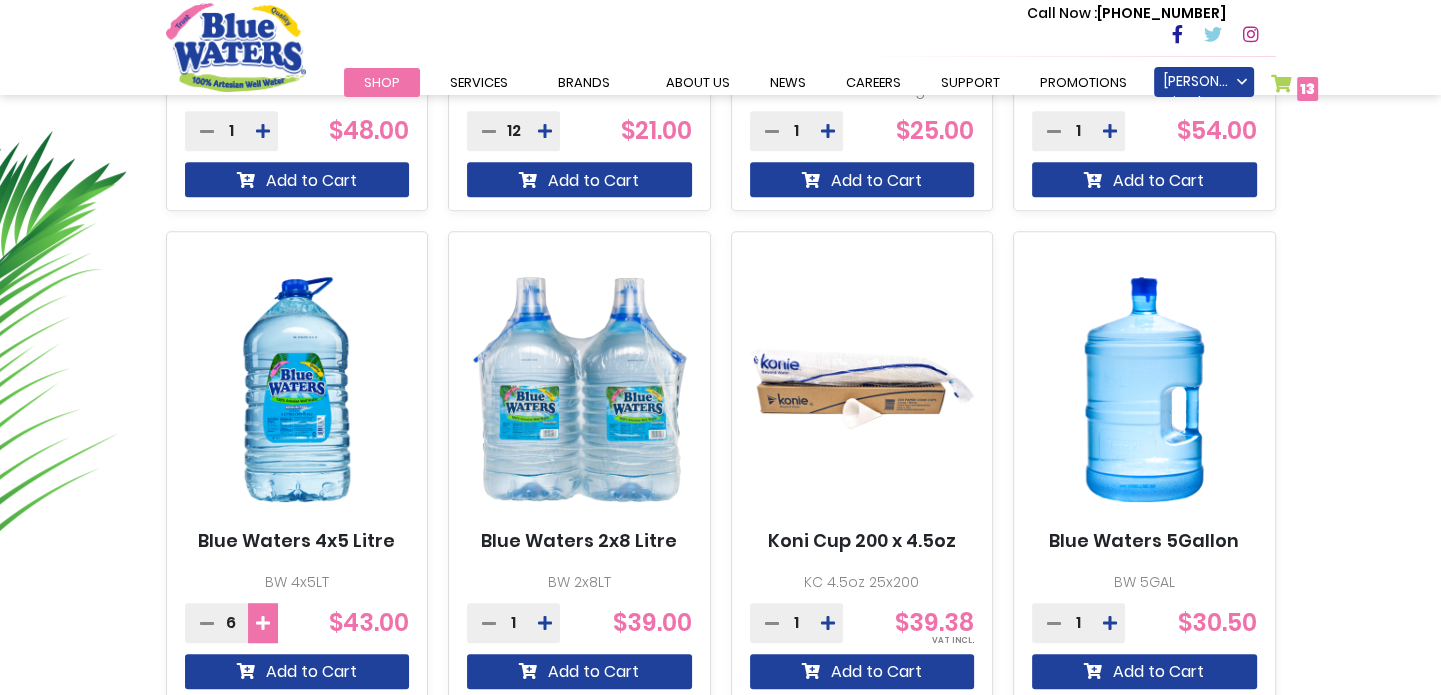 click at bounding box center (263, 623) 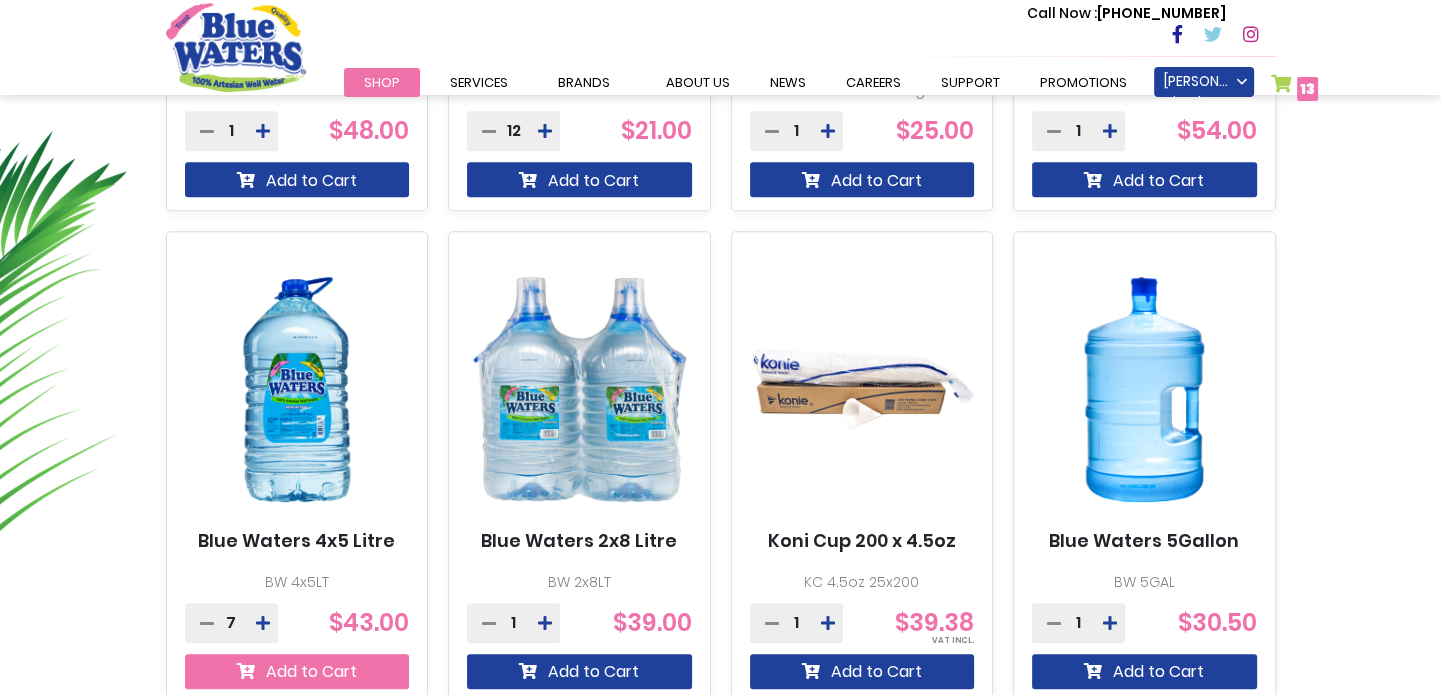 click on "Add to Cart" at bounding box center [297, 671] 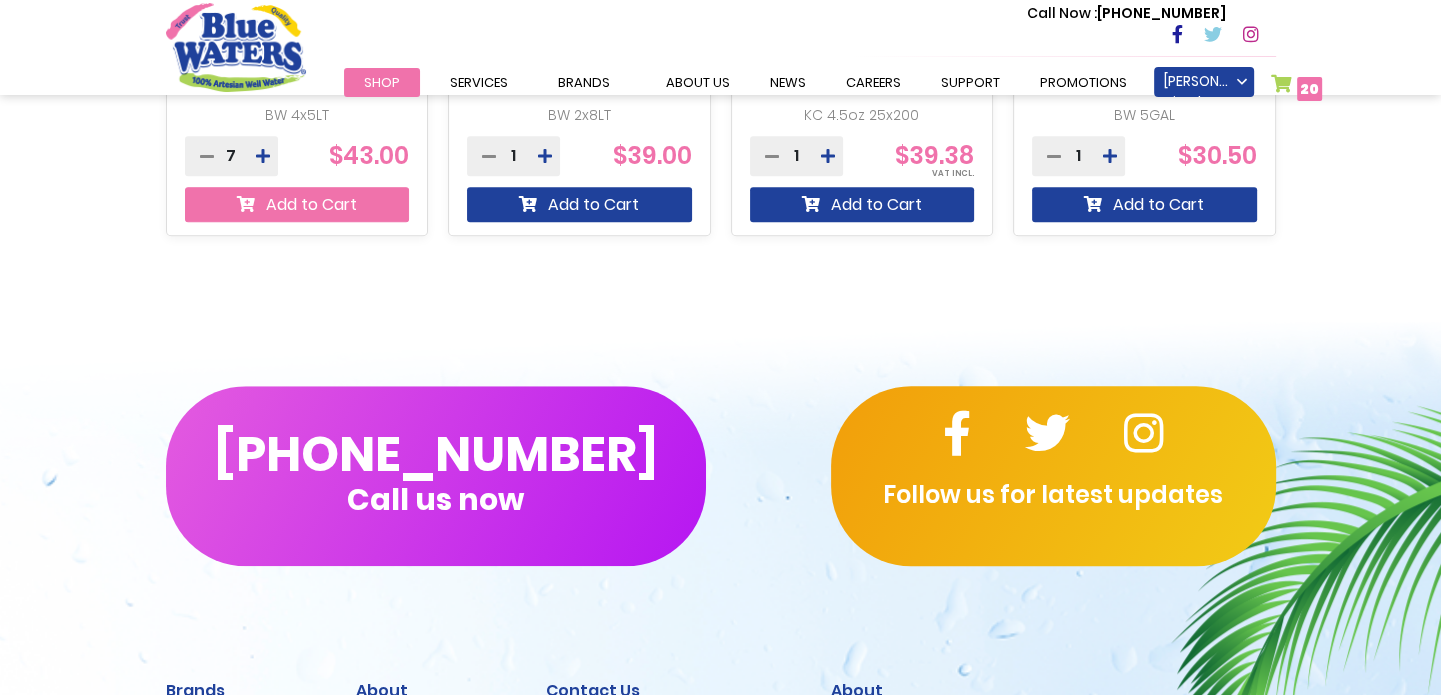 scroll, scrollTop: 1336, scrollLeft: 0, axis: vertical 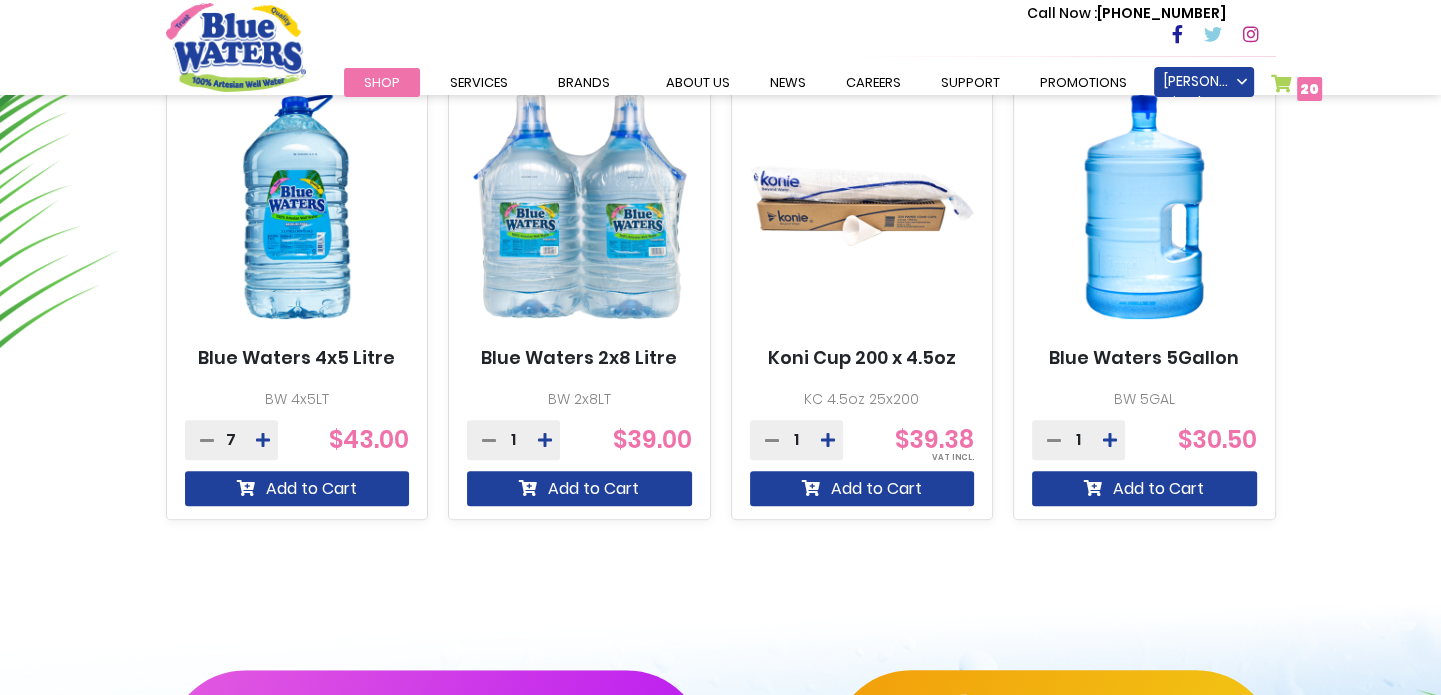 click on "My Cart
20
20
items" at bounding box center [1297, 88] 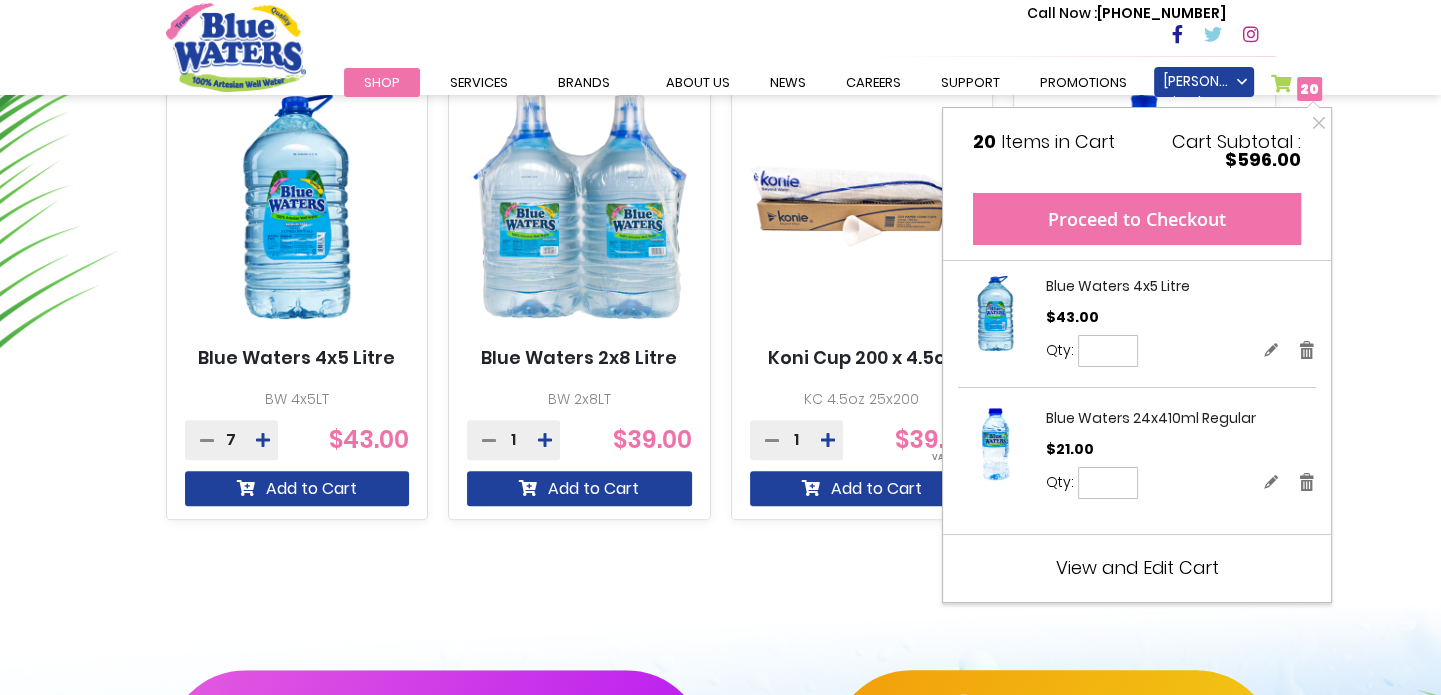 click on "Proceed to Checkout" at bounding box center [1137, 219] 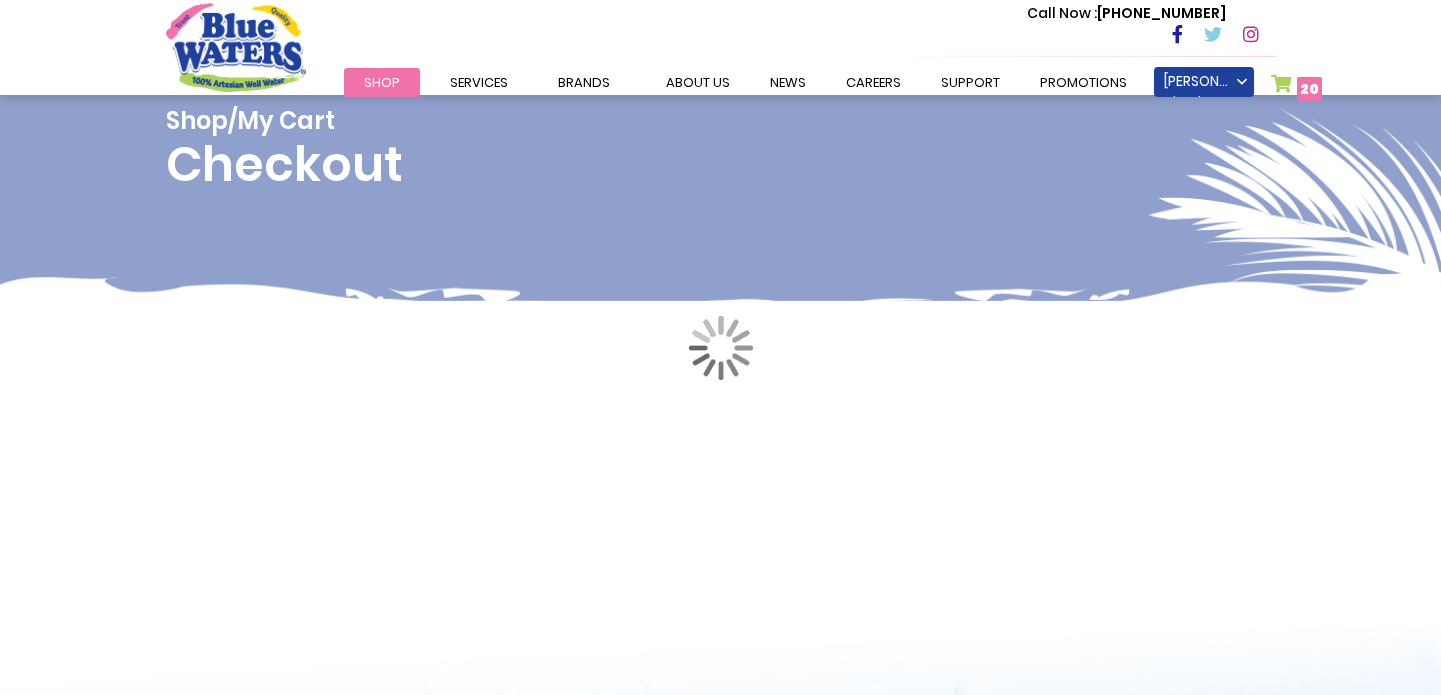 scroll, scrollTop: 0, scrollLeft: 0, axis: both 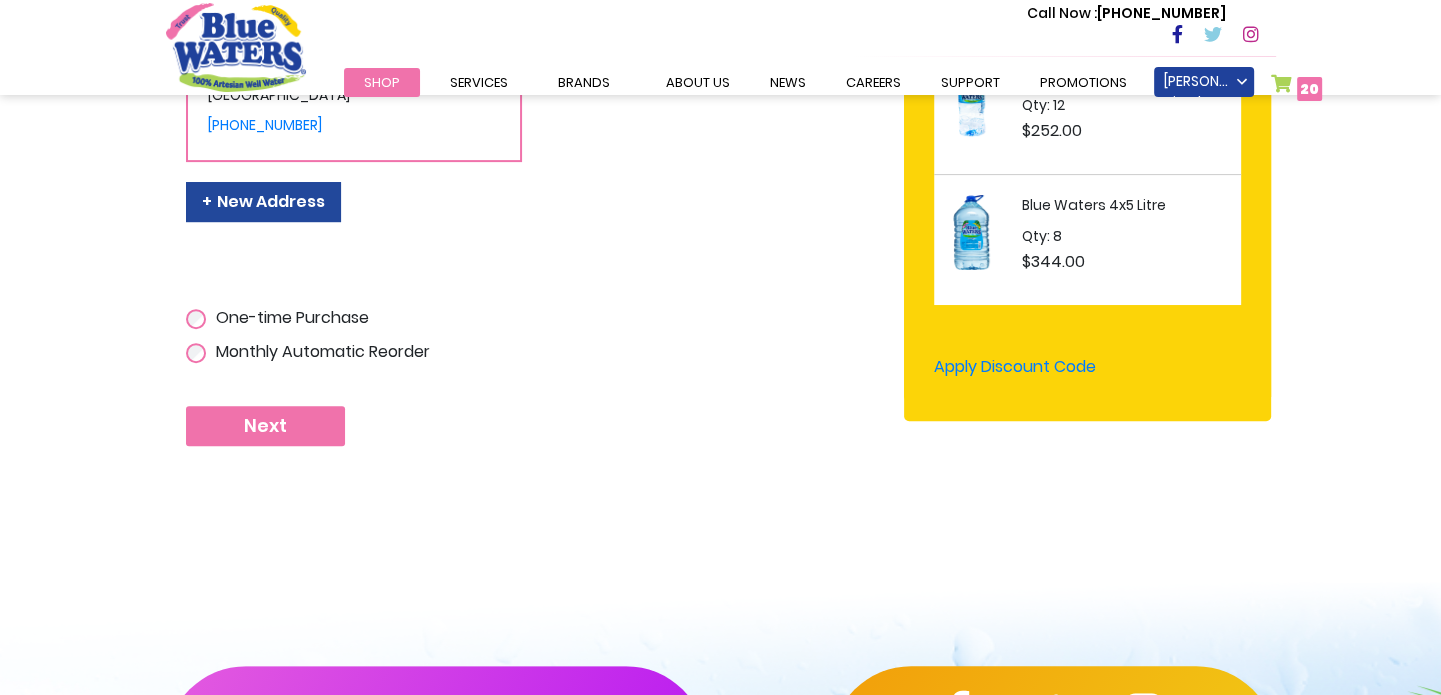 click on "Next" at bounding box center (265, 426) 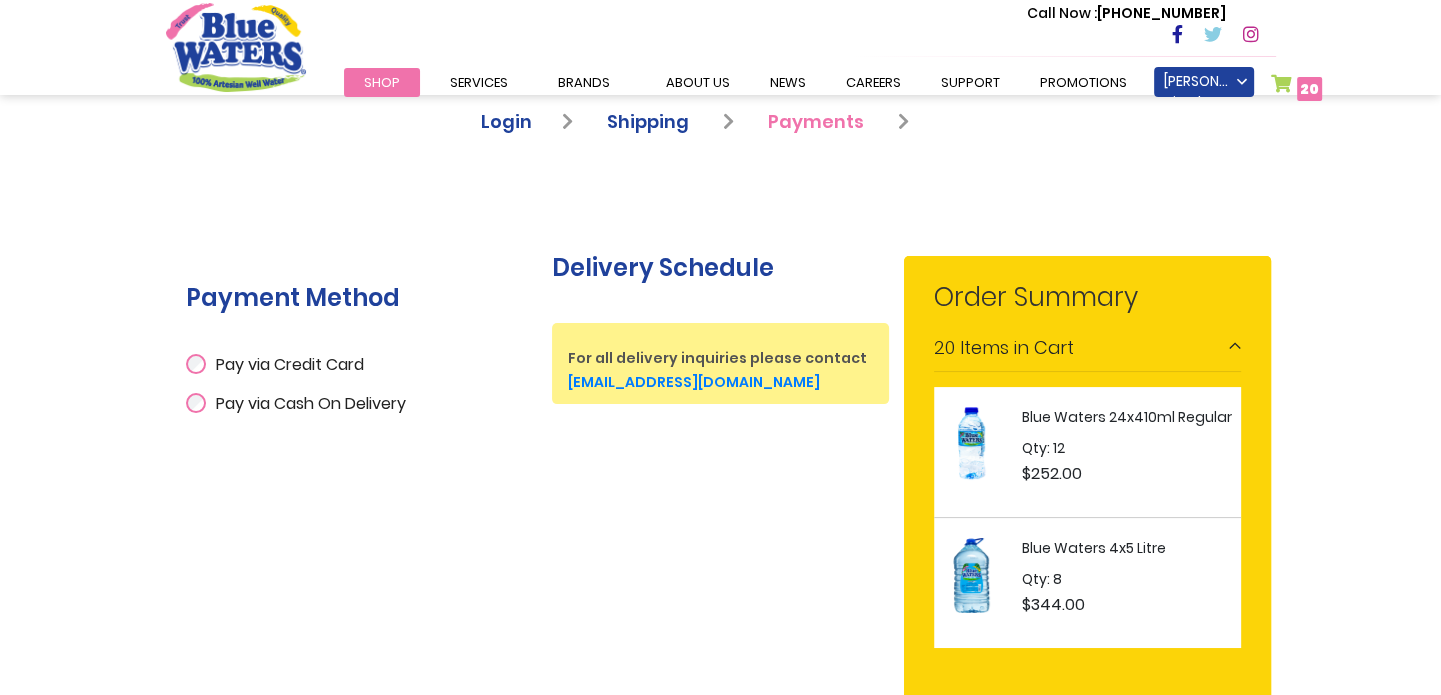 scroll, scrollTop: 300, scrollLeft: 0, axis: vertical 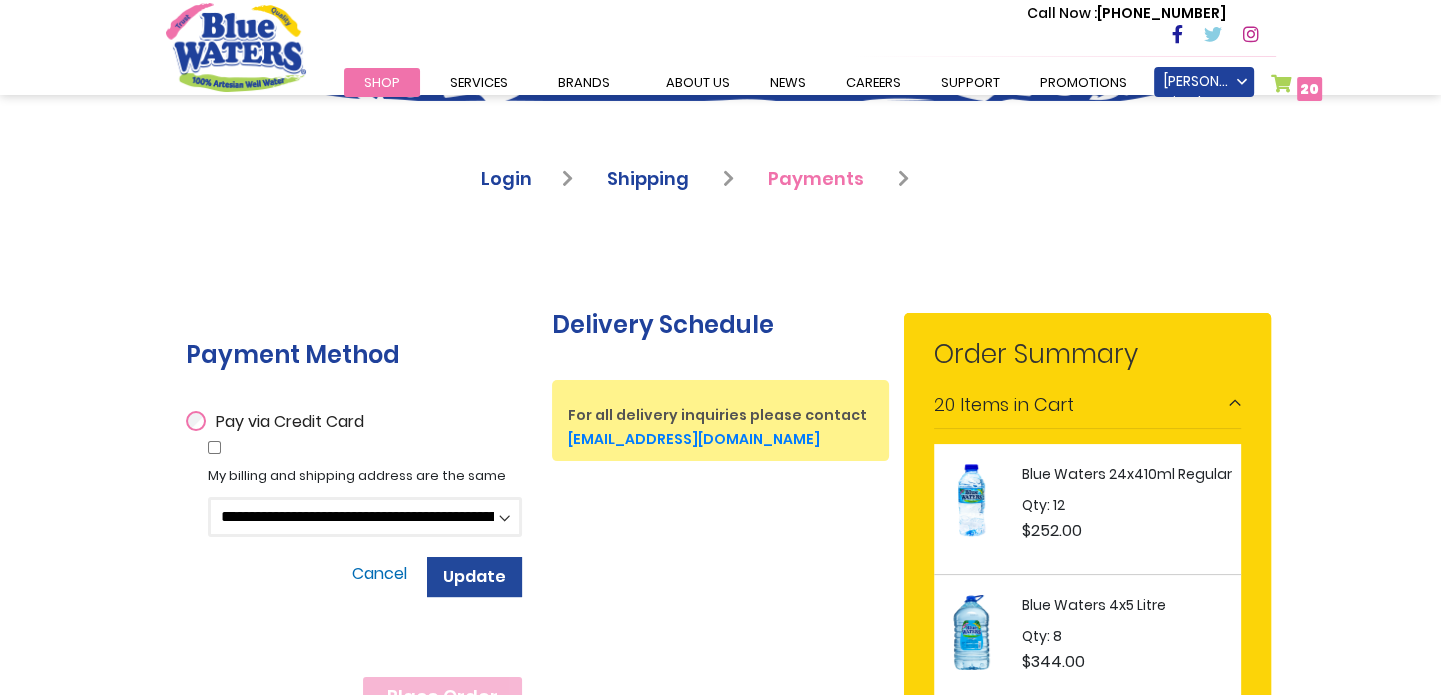 click on "**********" at bounding box center [365, 517] 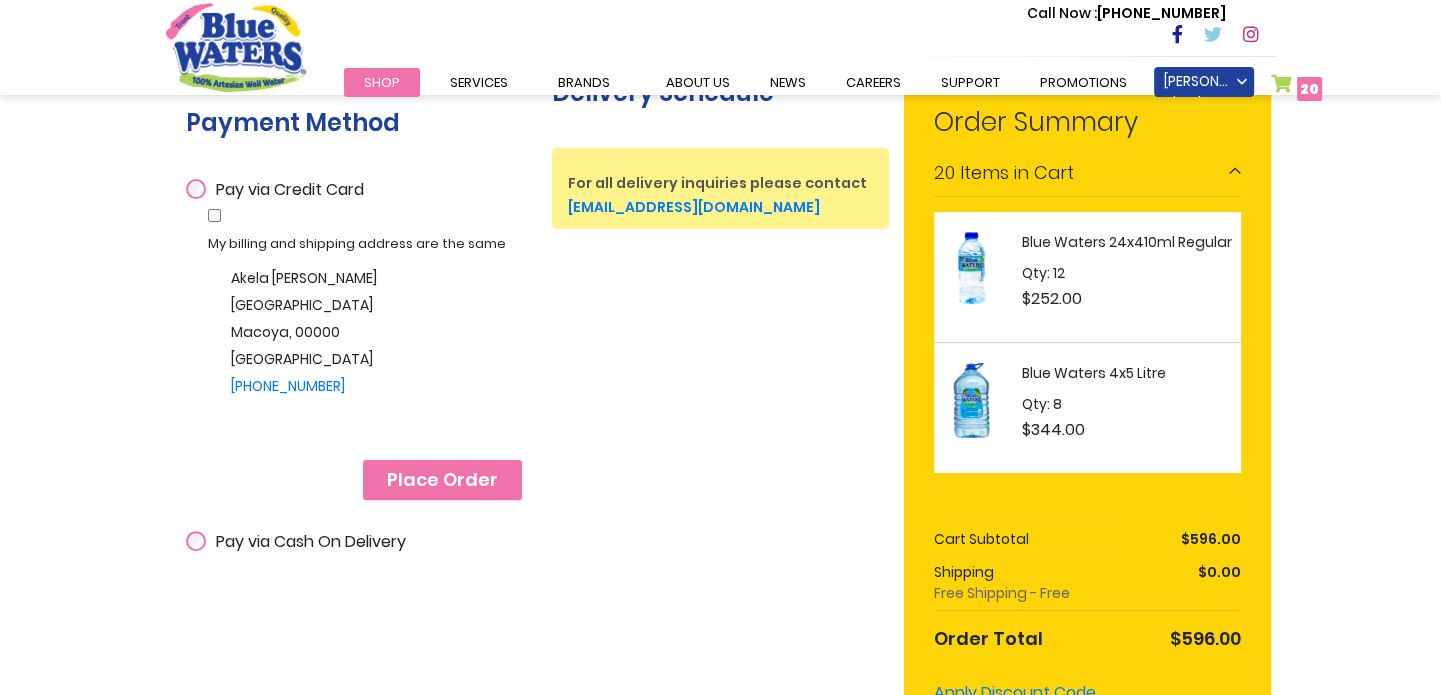 scroll, scrollTop: 400, scrollLeft: 0, axis: vertical 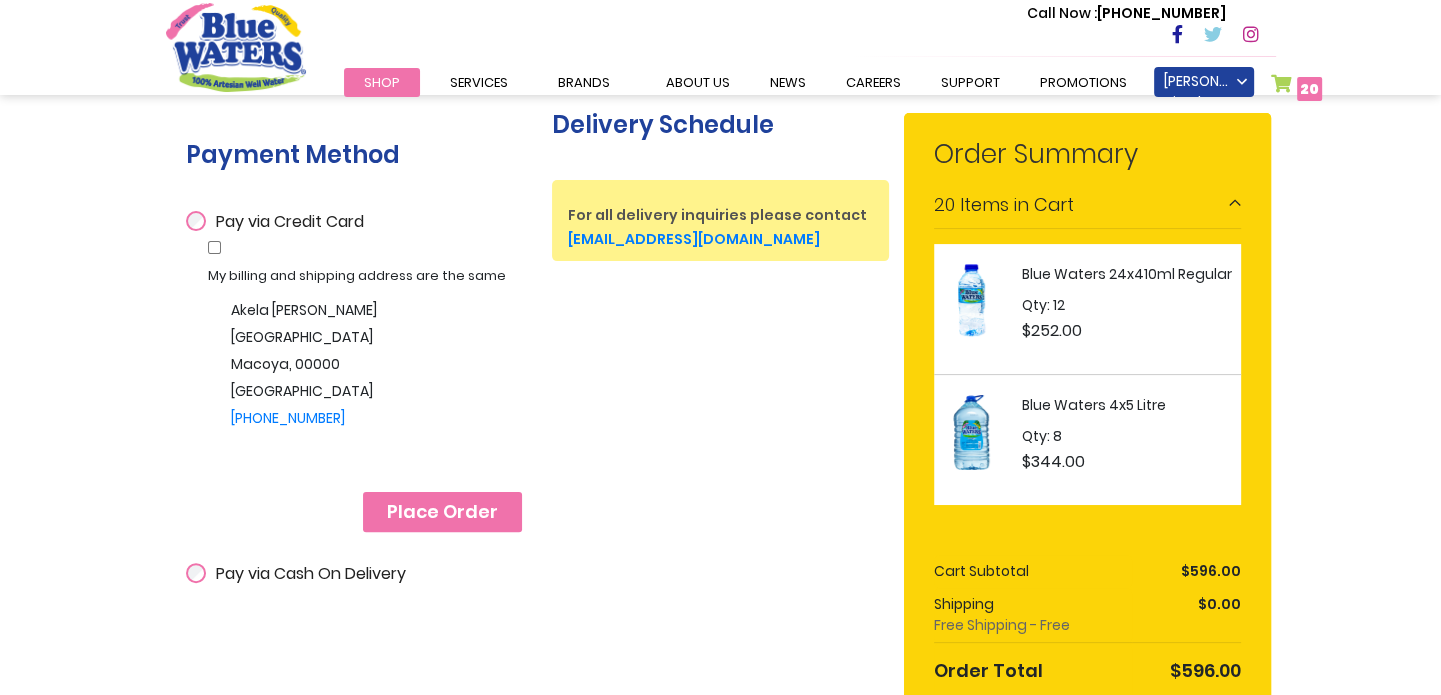 click on "Place Order" at bounding box center (442, 512) 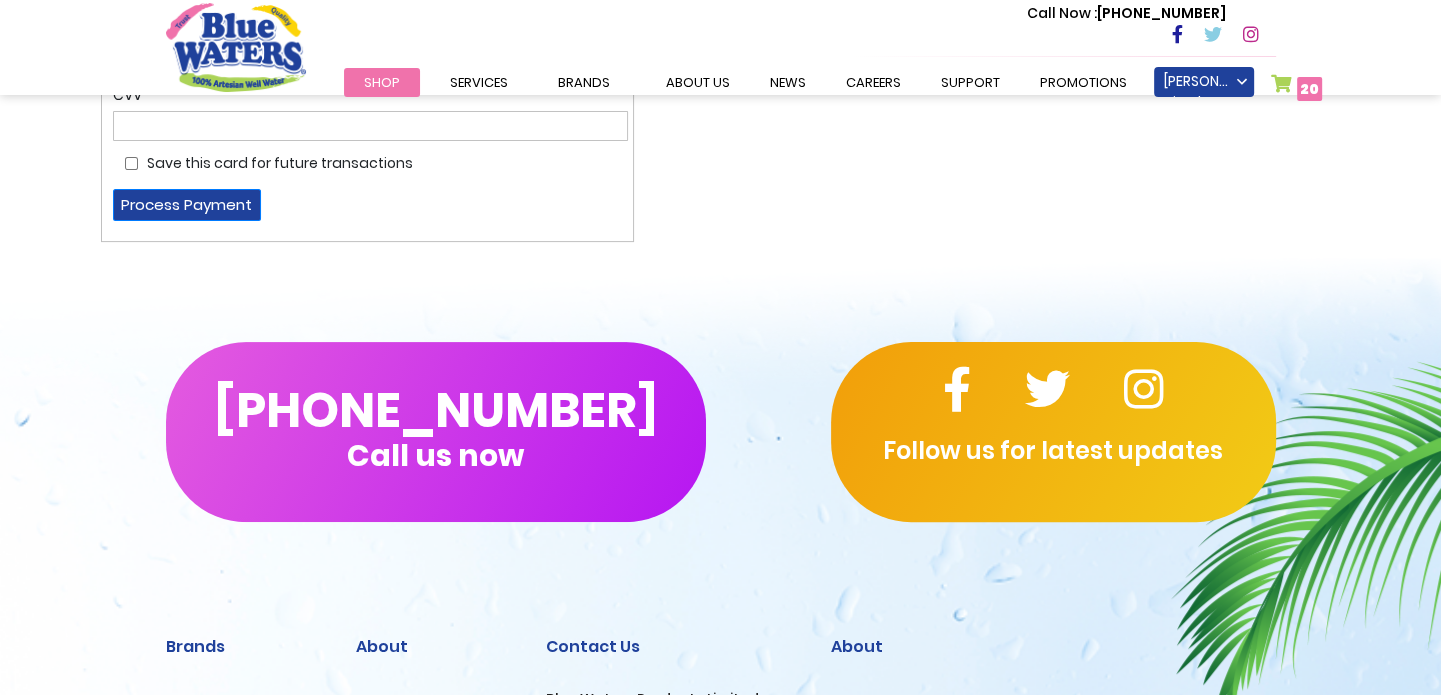 scroll, scrollTop: 0, scrollLeft: 0, axis: both 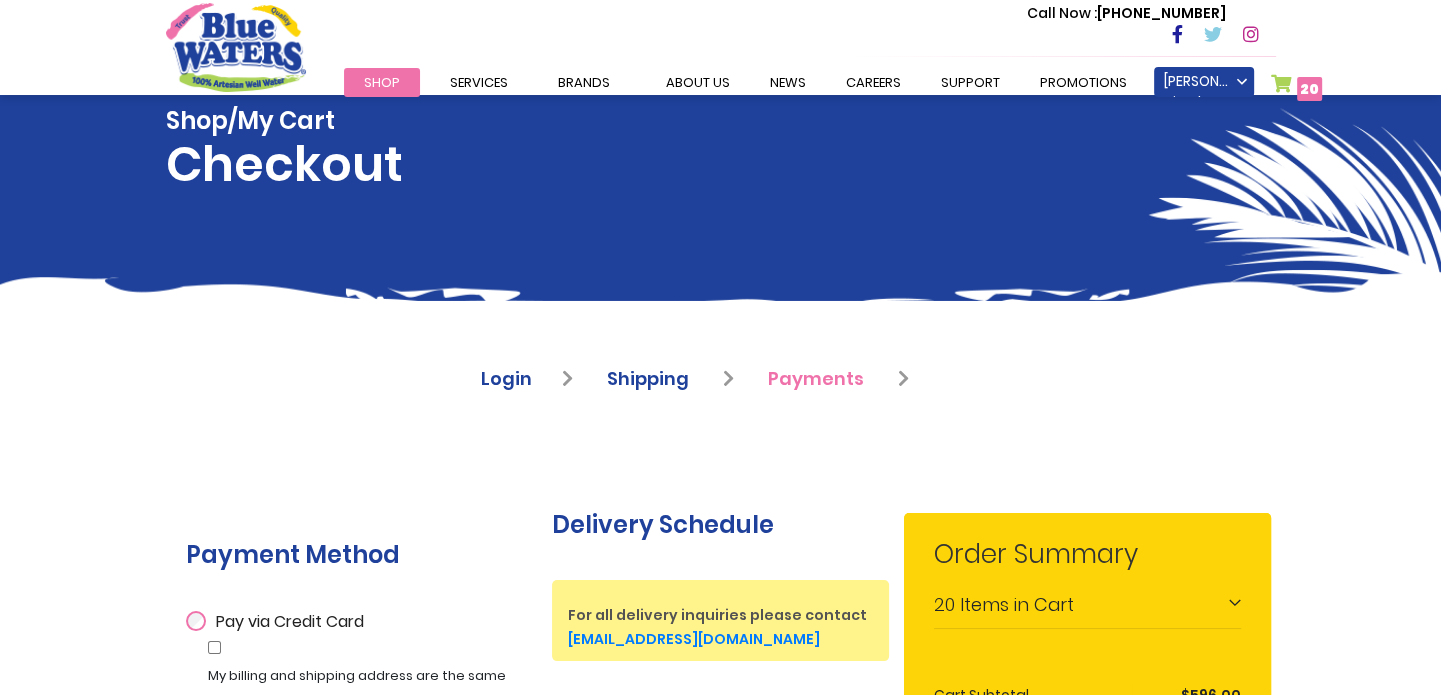 click on "20" at bounding box center (1309, 89) 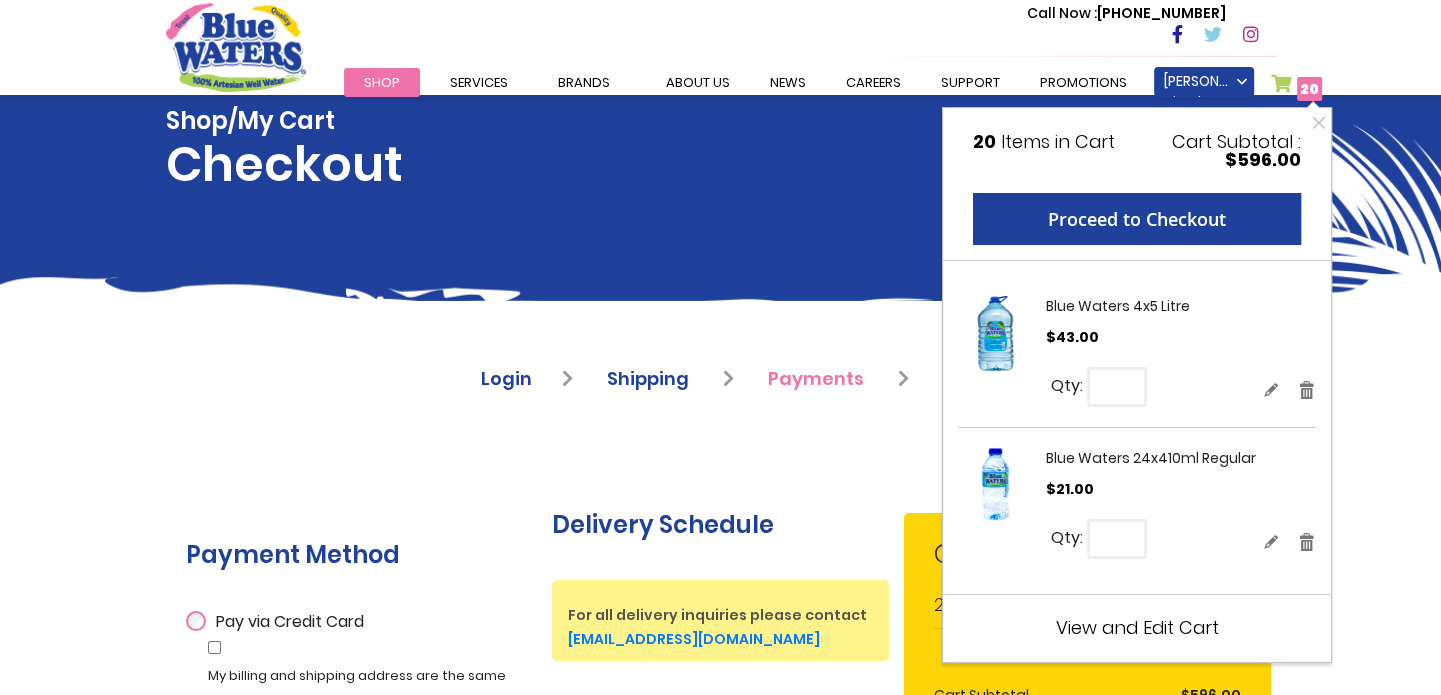 click on "Shop/My Cart  Checkout
Toggle Nav
Call Now :  (868) 640-8824
Menu
Shop Services Filtration Commercial Rentals Beverage Solutions Distribution Brands Blue Waters Alkaline Water Cran+ Juse Caribbean Traditions Tampico Blue Waters Malt Stamina WitLuv
Account" at bounding box center (720, 1016) 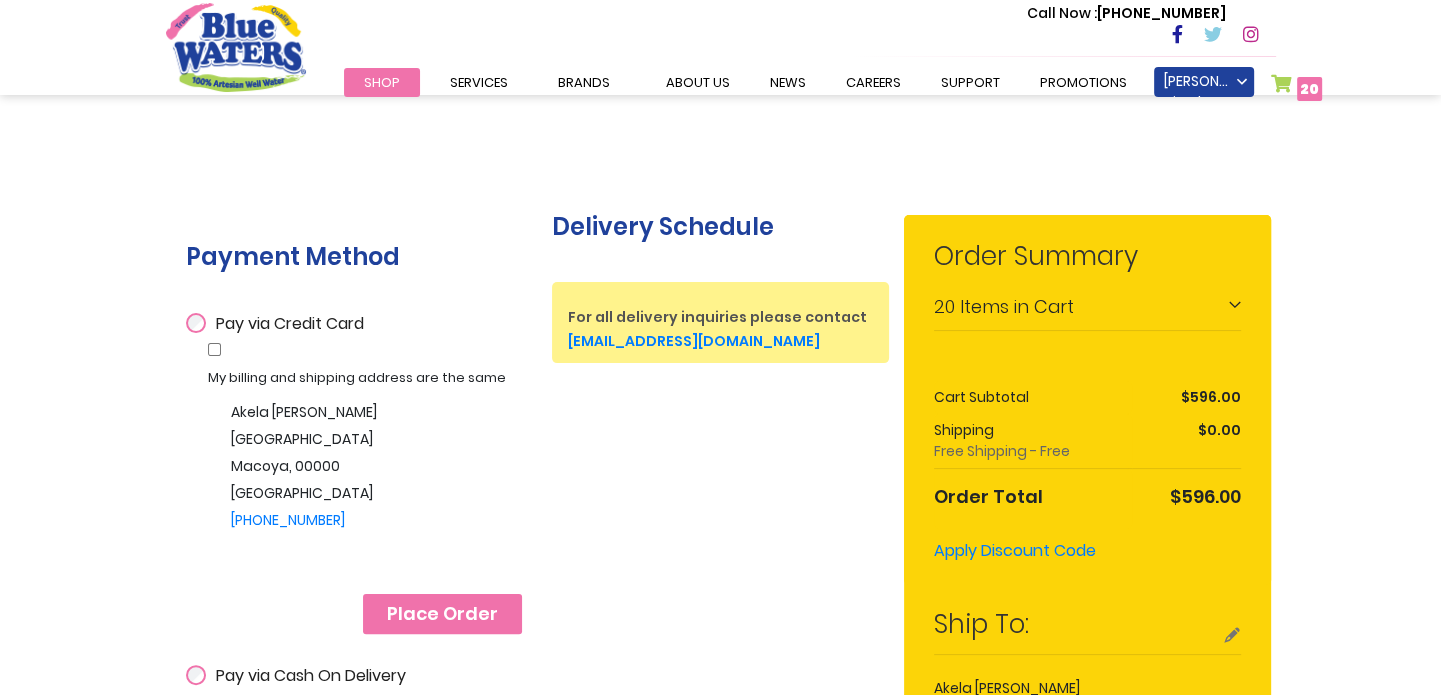 scroll, scrollTop: 300, scrollLeft: 0, axis: vertical 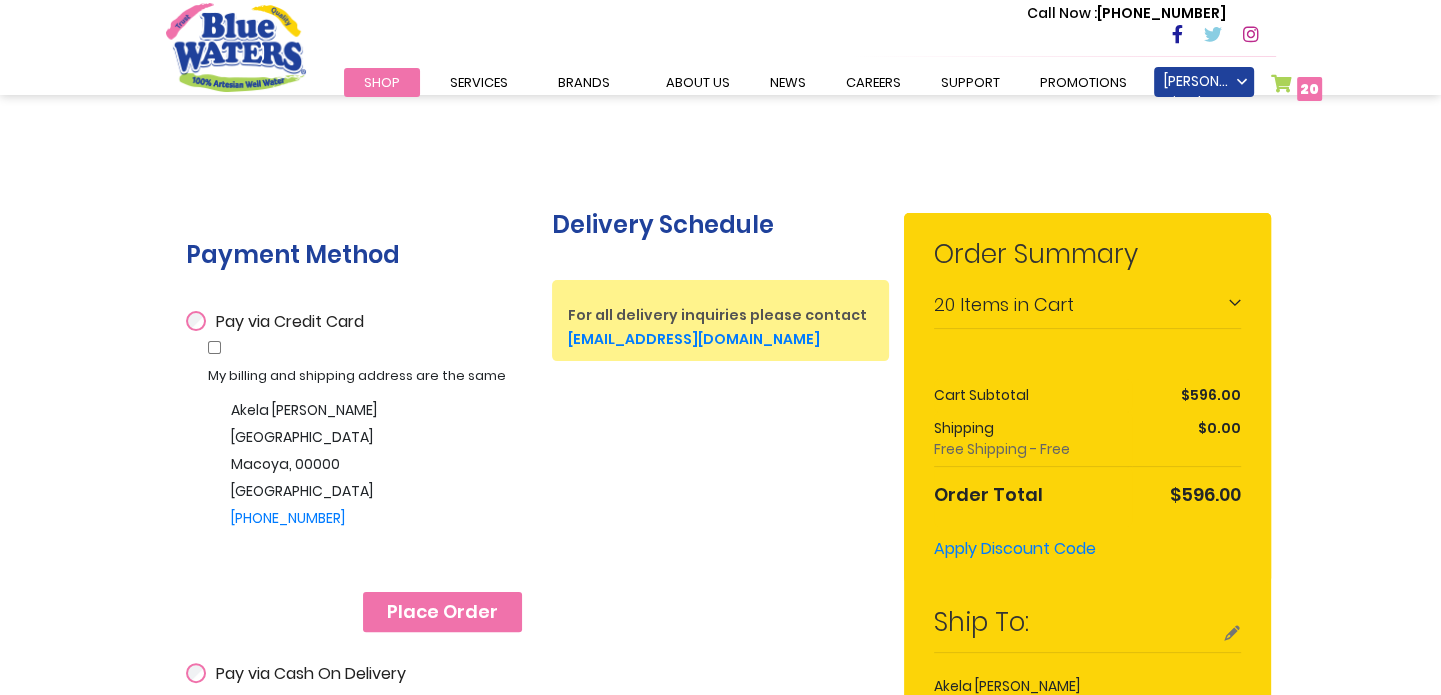 click on "Place Order" at bounding box center (442, 612) 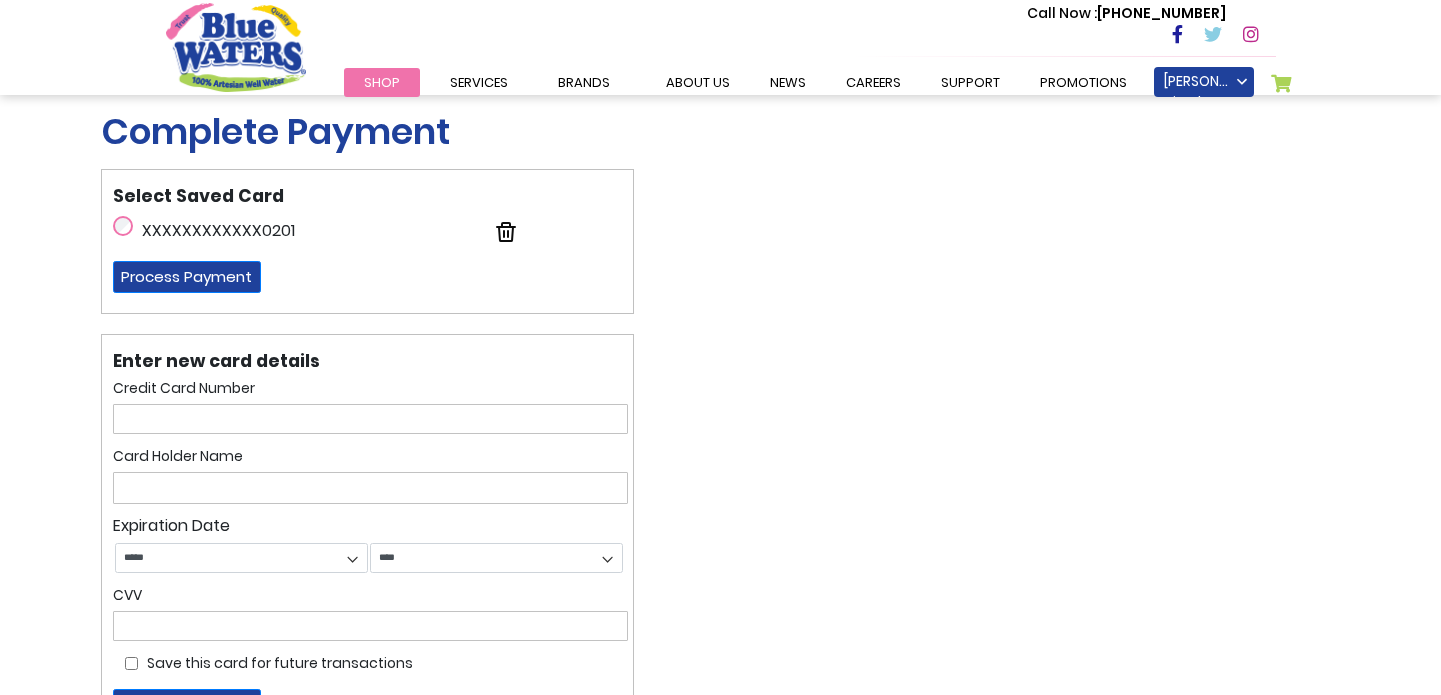 scroll, scrollTop: 0, scrollLeft: 0, axis: both 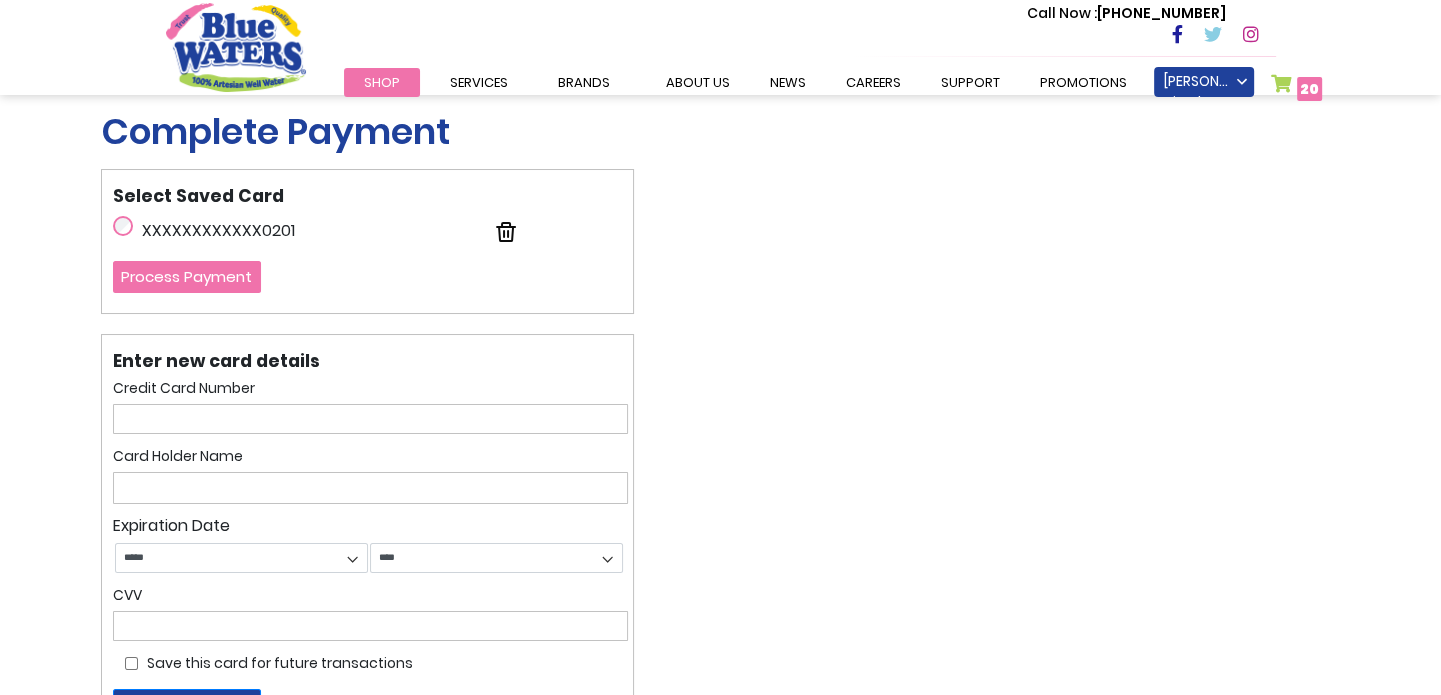 click on "Process Payment" at bounding box center [187, 277] 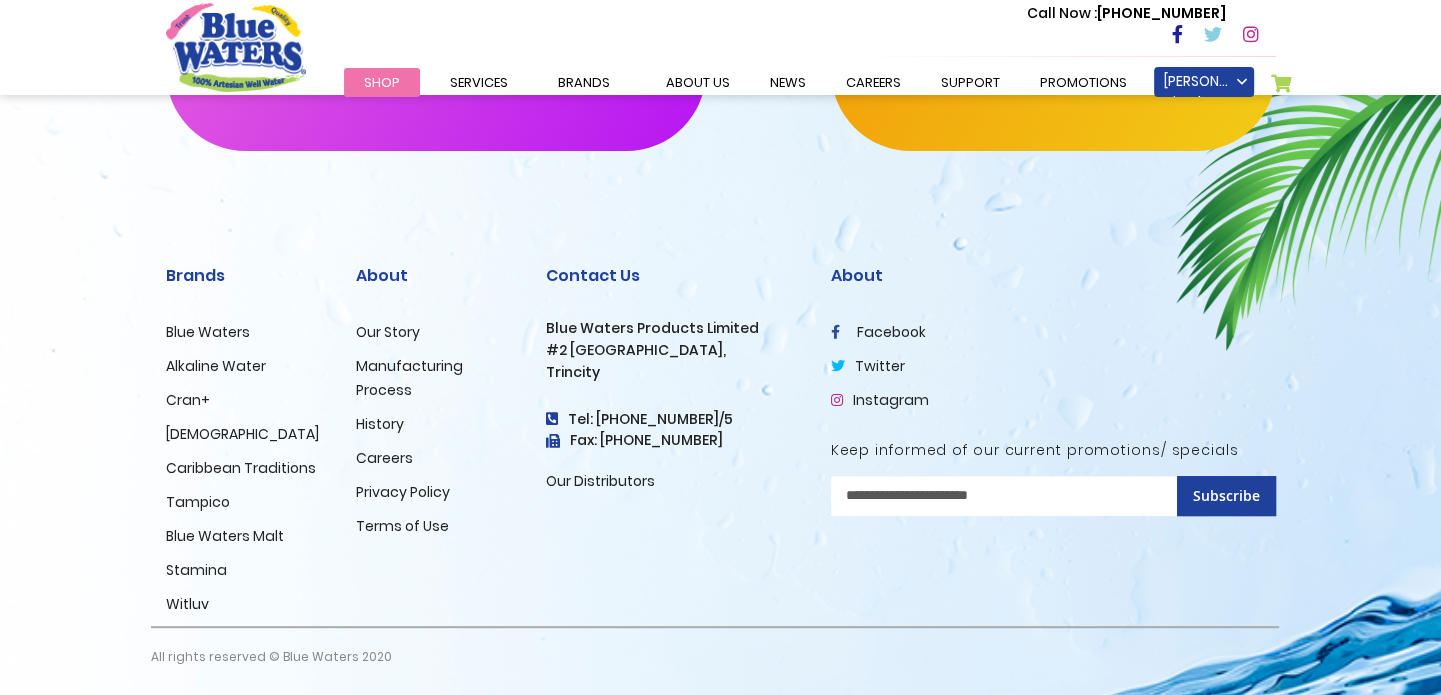 scroll, scrollTop: 0, scrollLeft: 0, axis: both 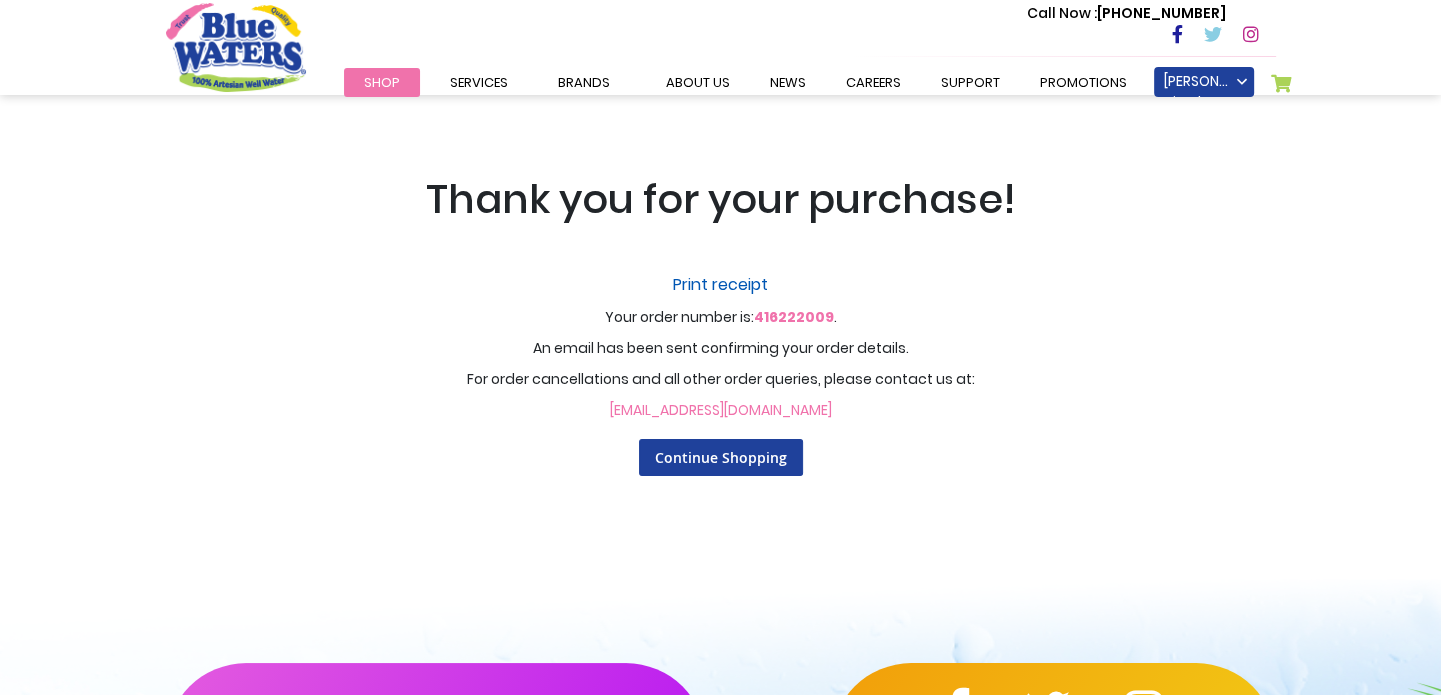 click on "Print receipt" at bounding box center [721, 285] 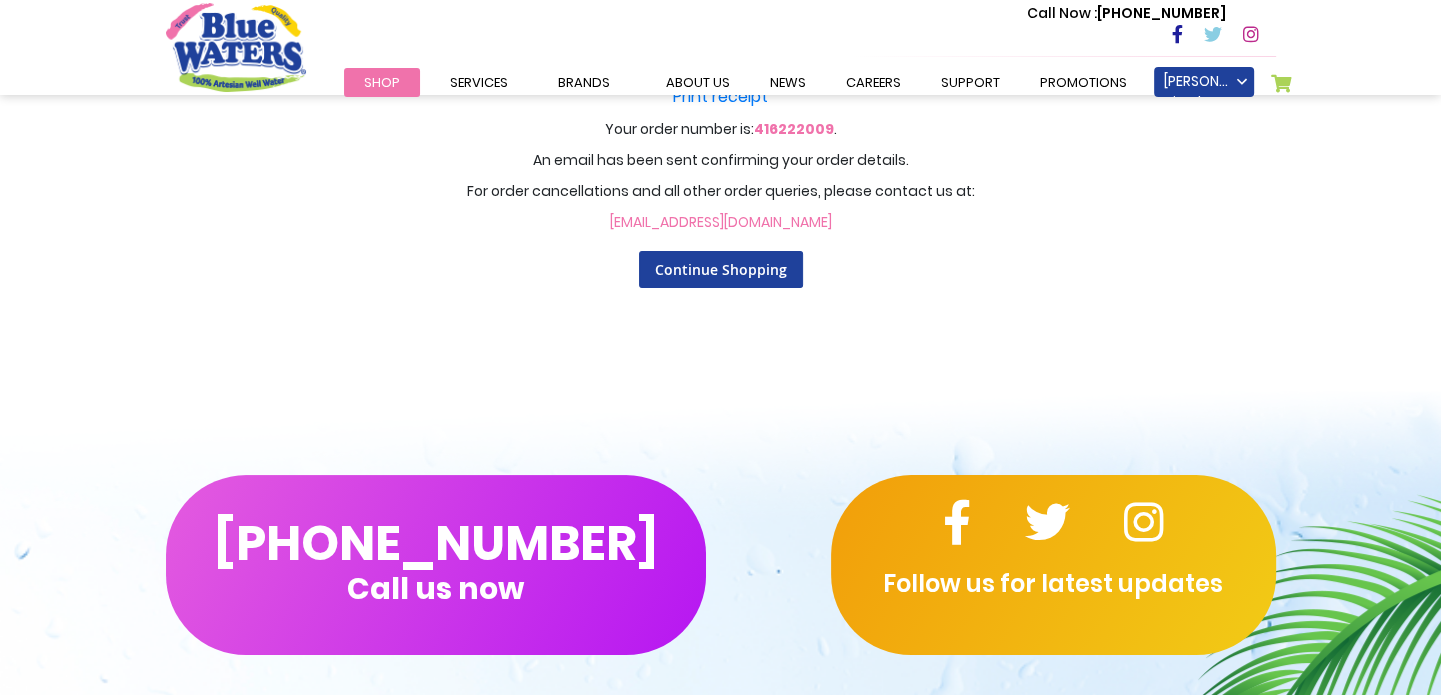 scroll, scrollTop: 0, scrollLeft: 0, axis: both 